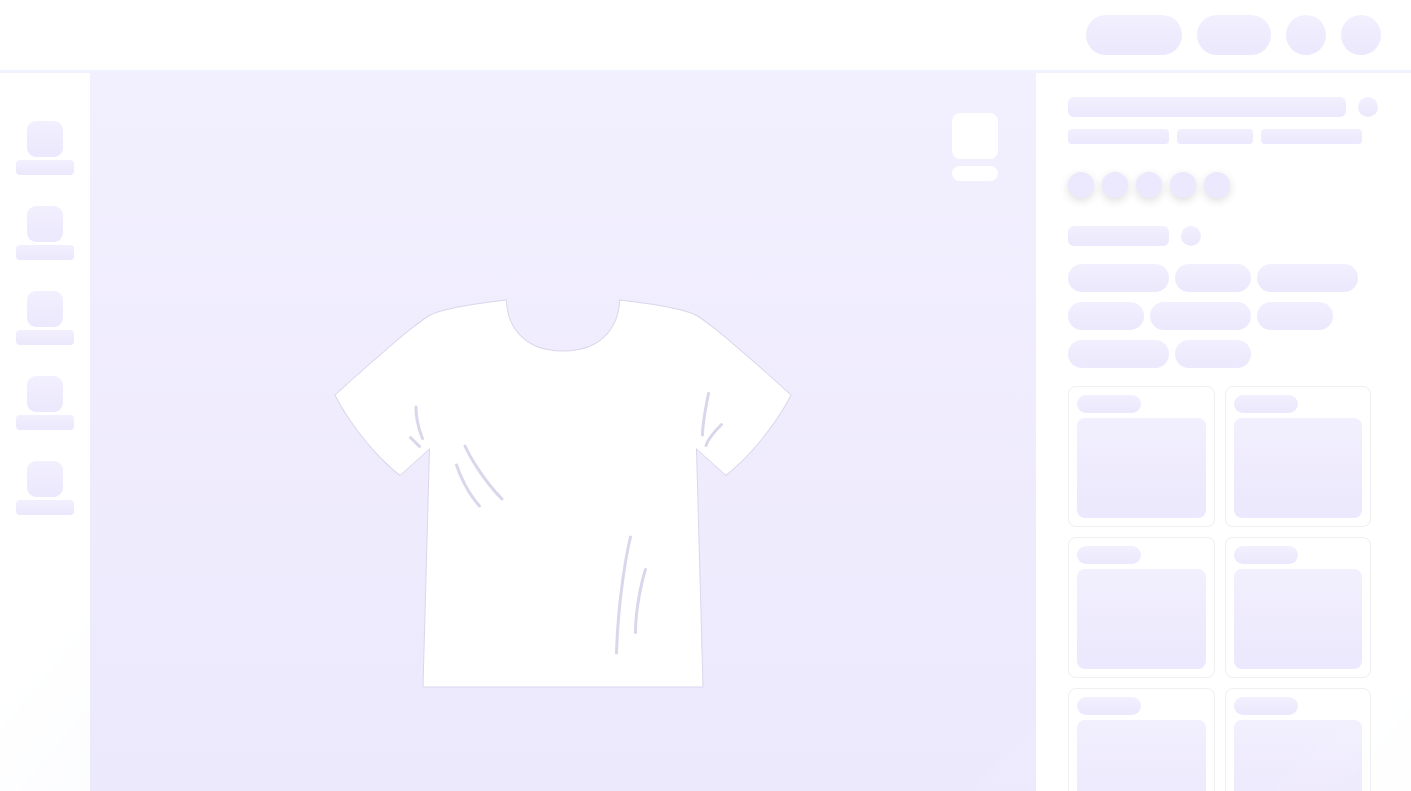 scroll, scrollTop: 0, scrollLeft: 0, axis: both 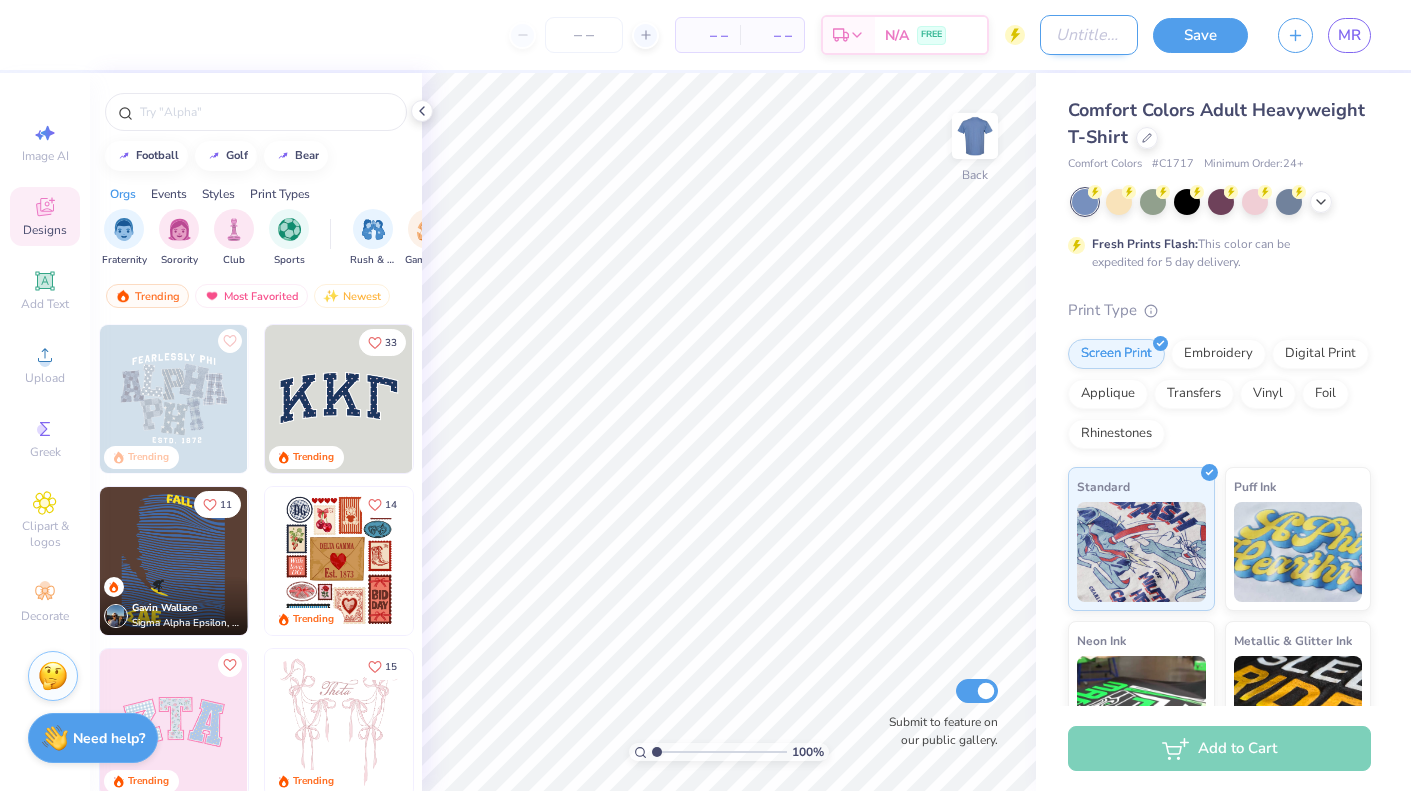 click on "Design Title" at bounding box center [1089, 35] 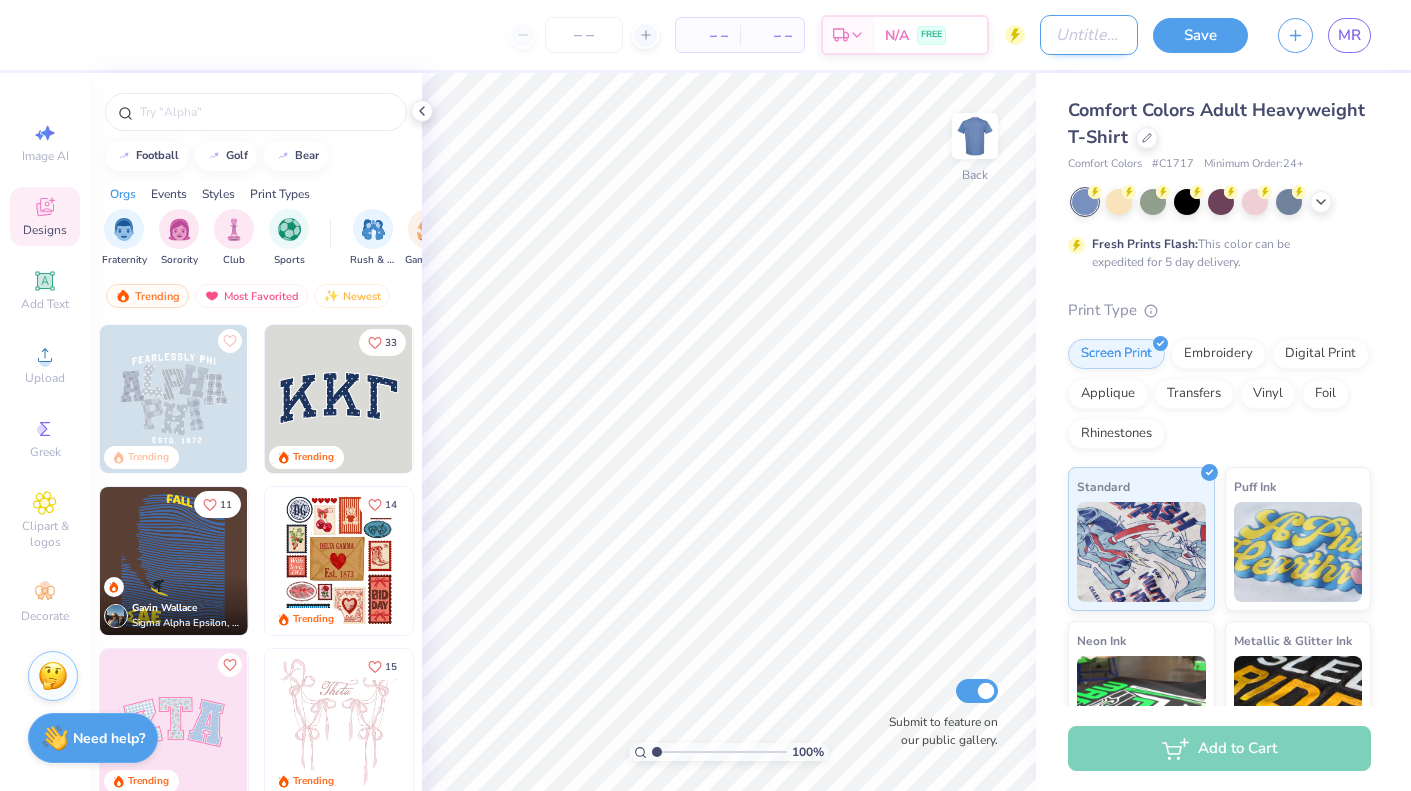 type on "MADT SWEATS" 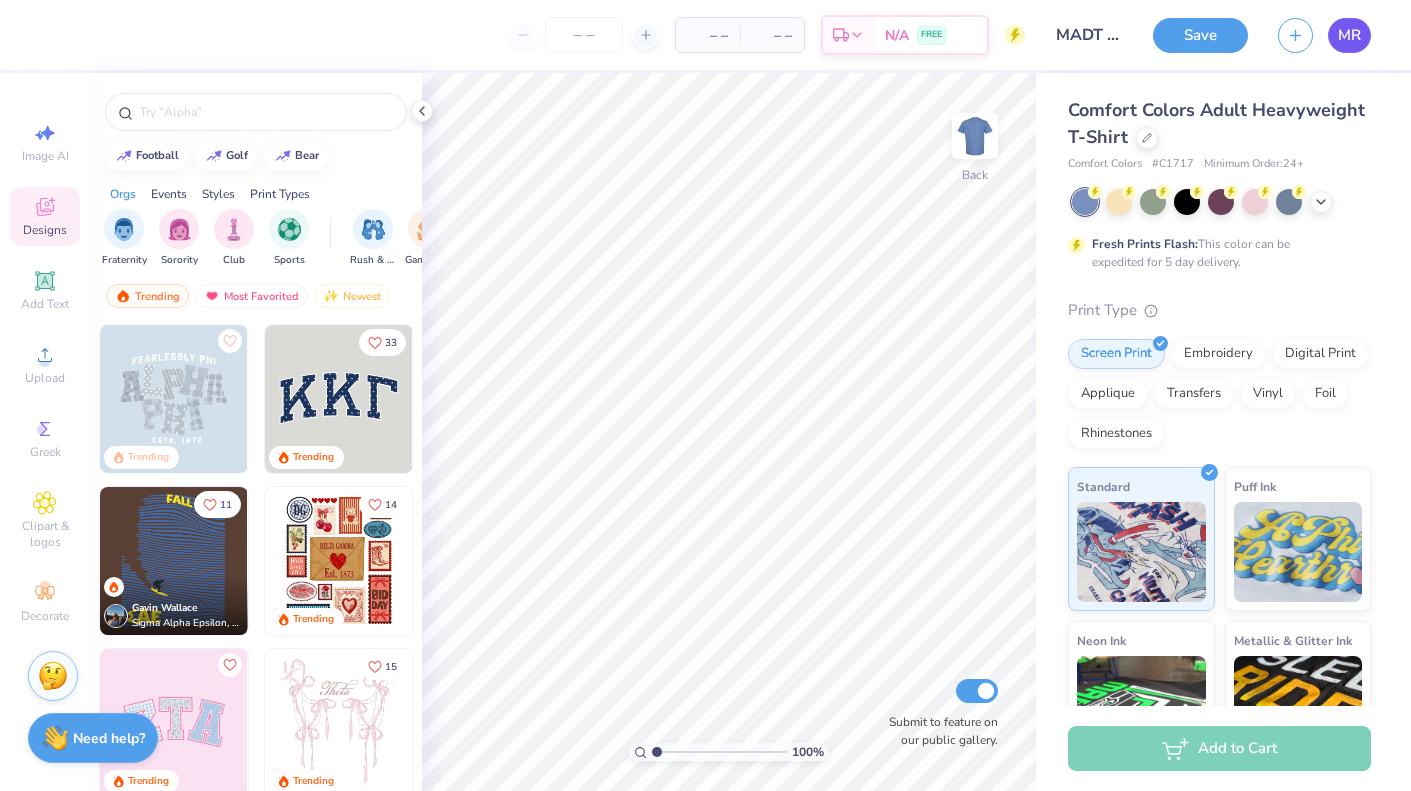 click on "MR" at bounding box center (1349, 35) 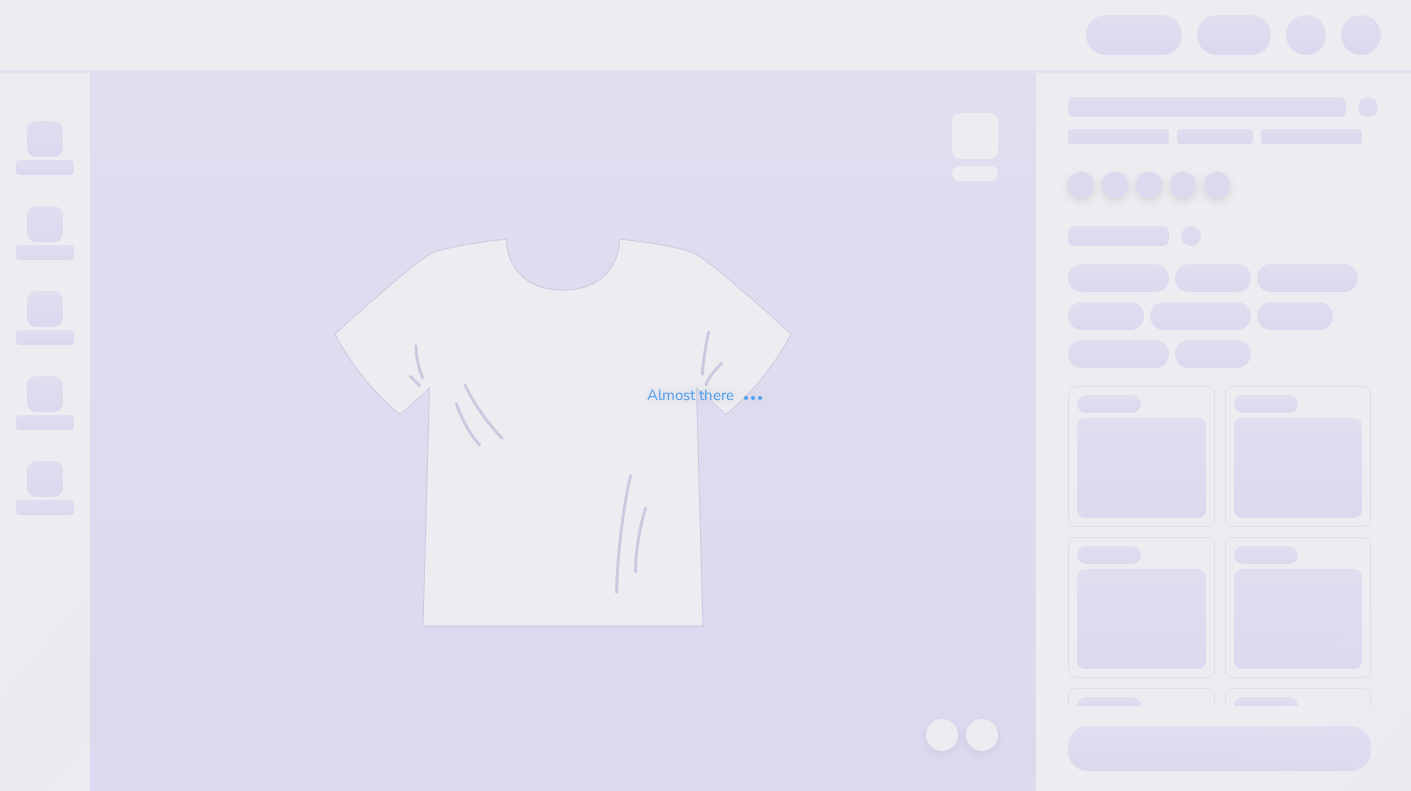 scroll, scrollTop: 0, scrollLeft: 0, axis: both 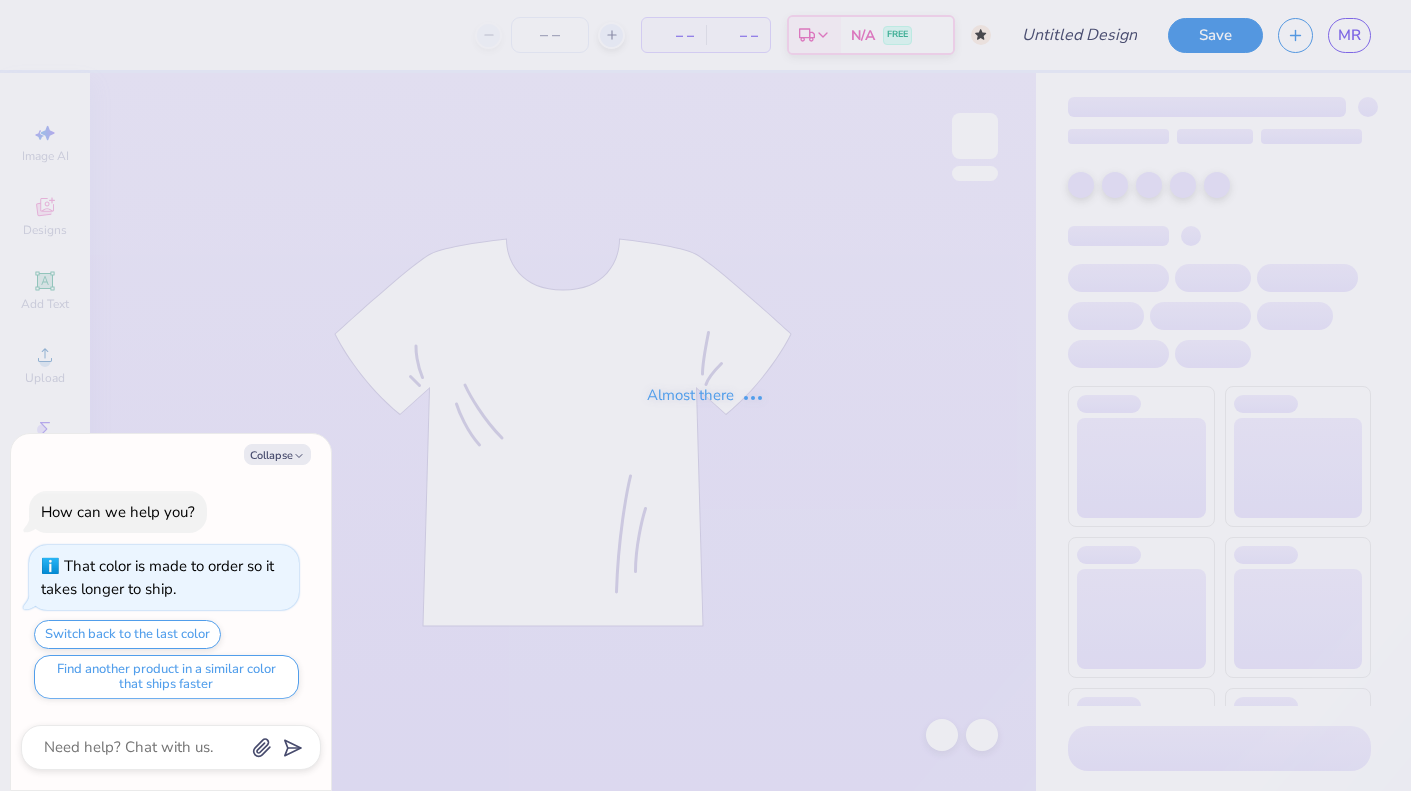 type on "x" 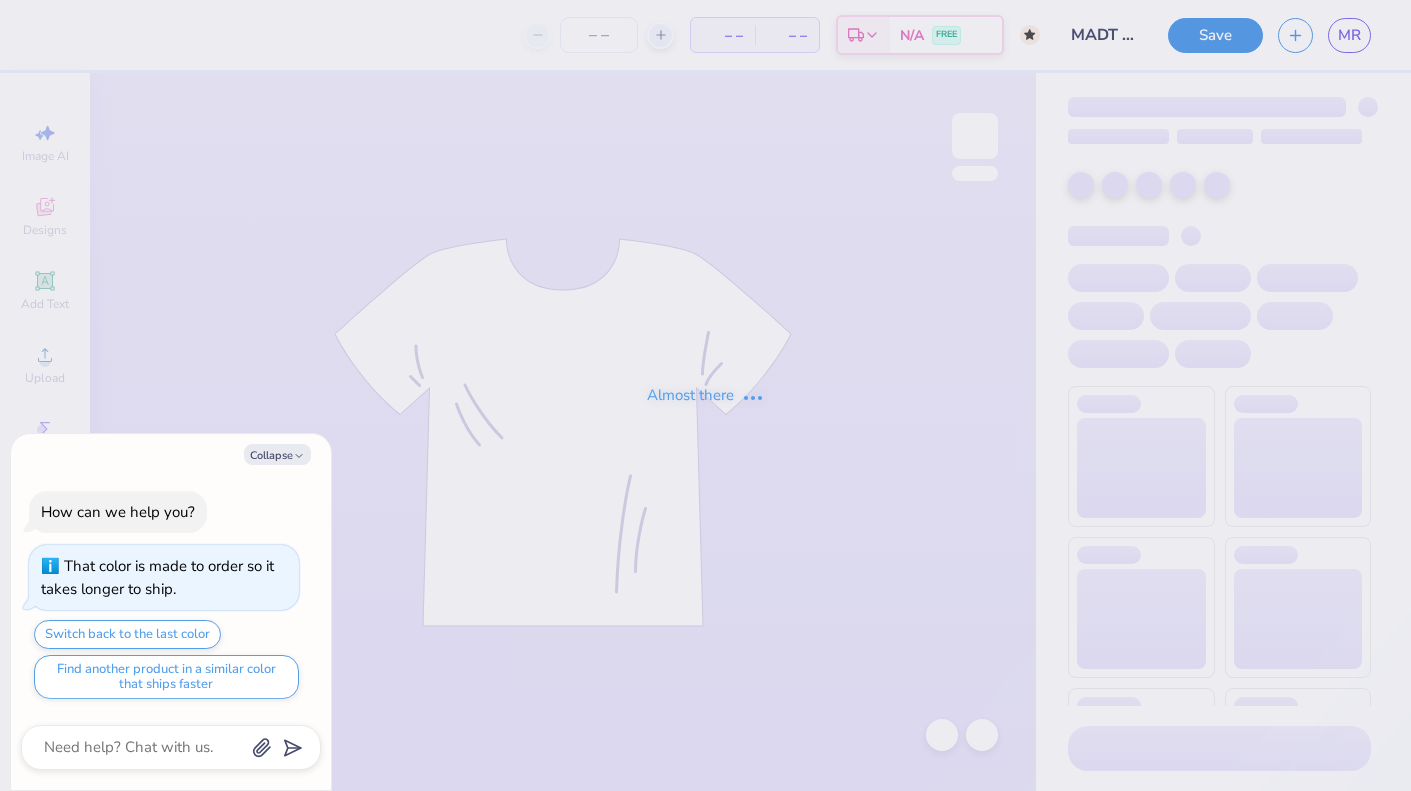 type on "50" 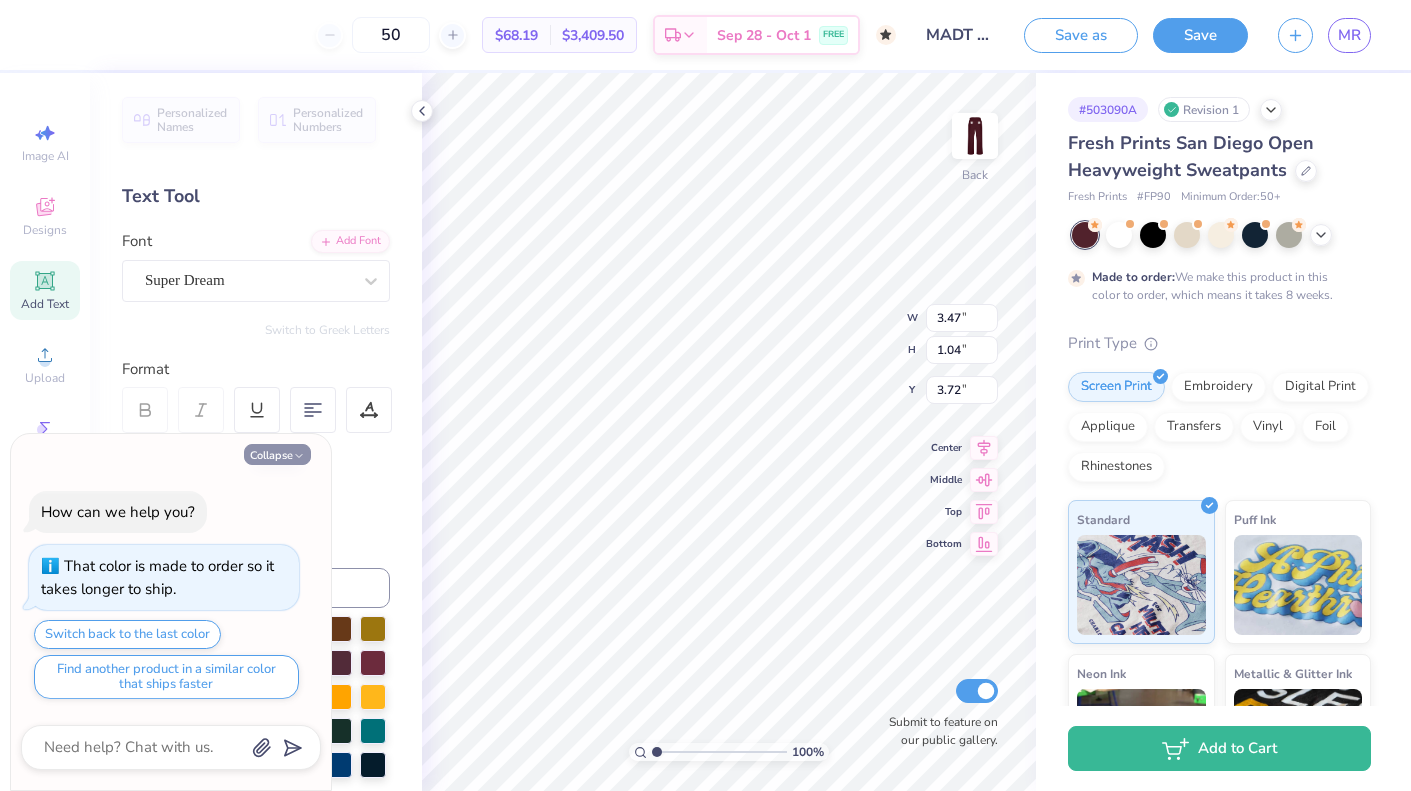 type on "x" 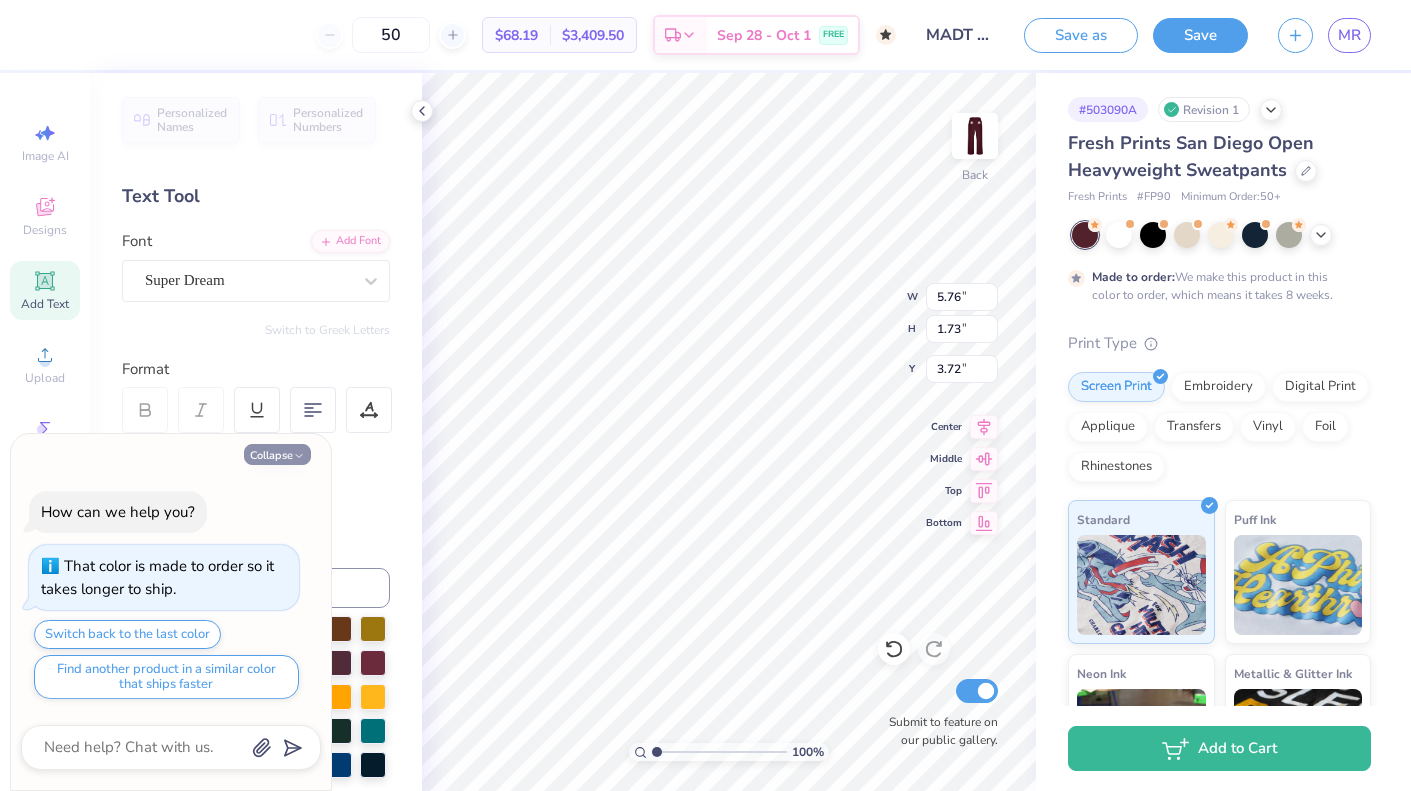 type on "x" 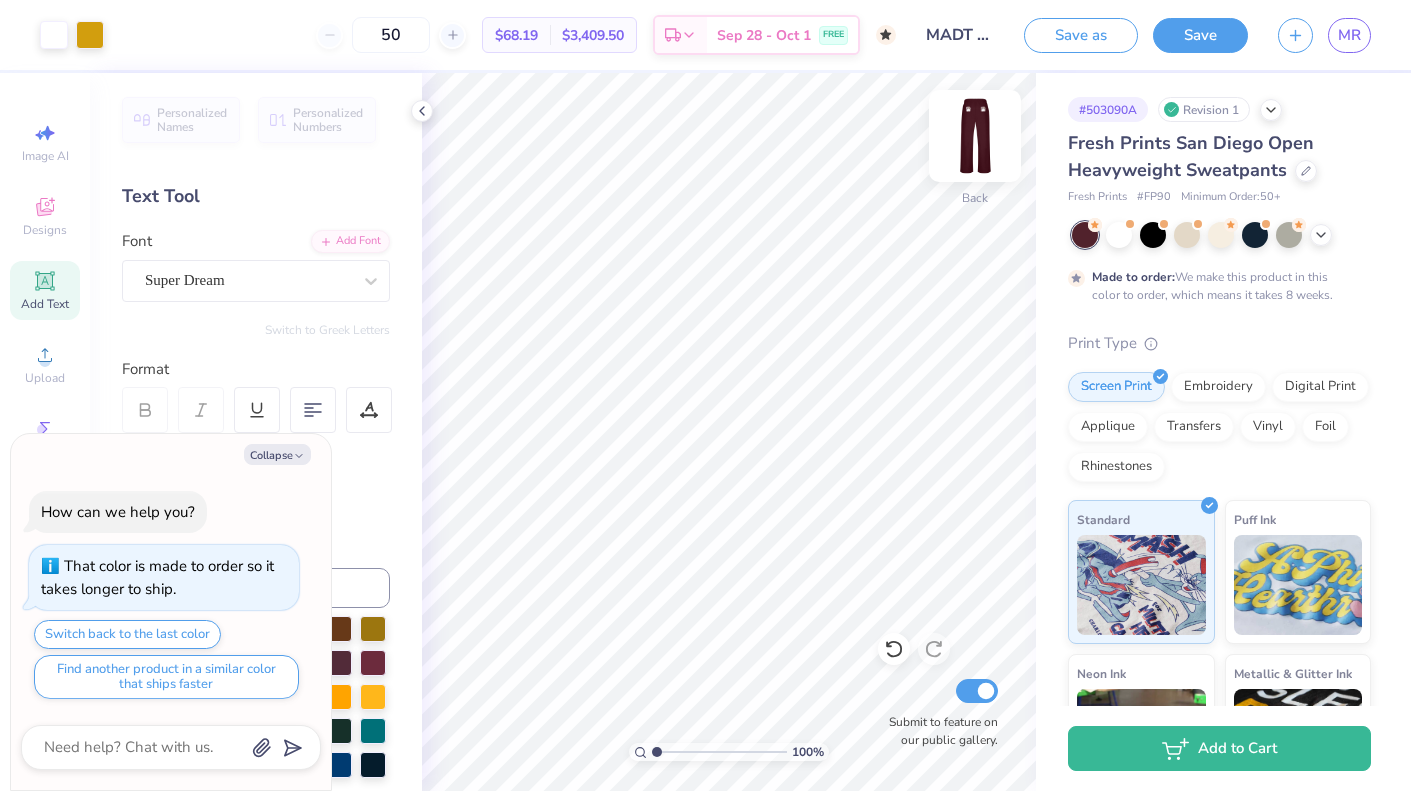 click at bounding box center (975, 136) 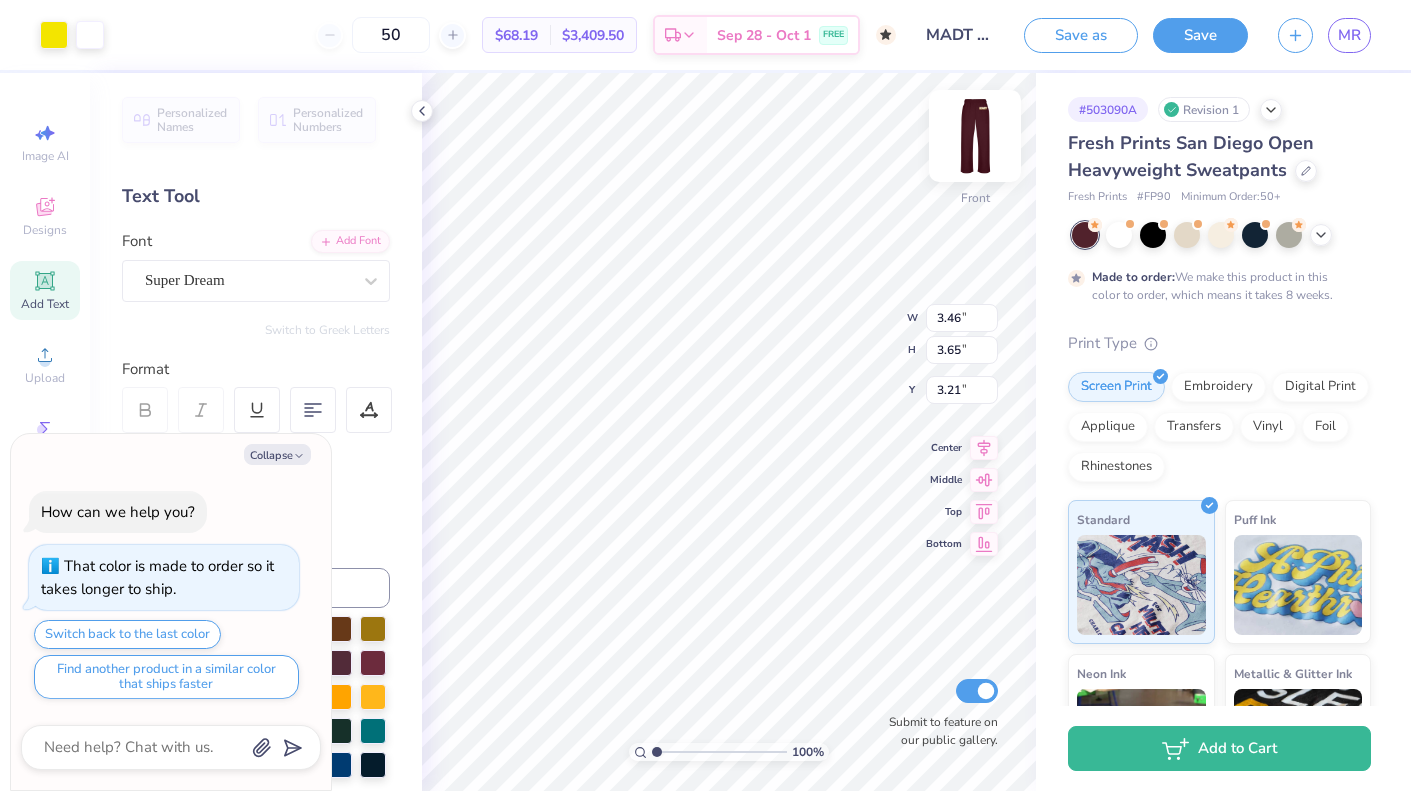 type on "x" 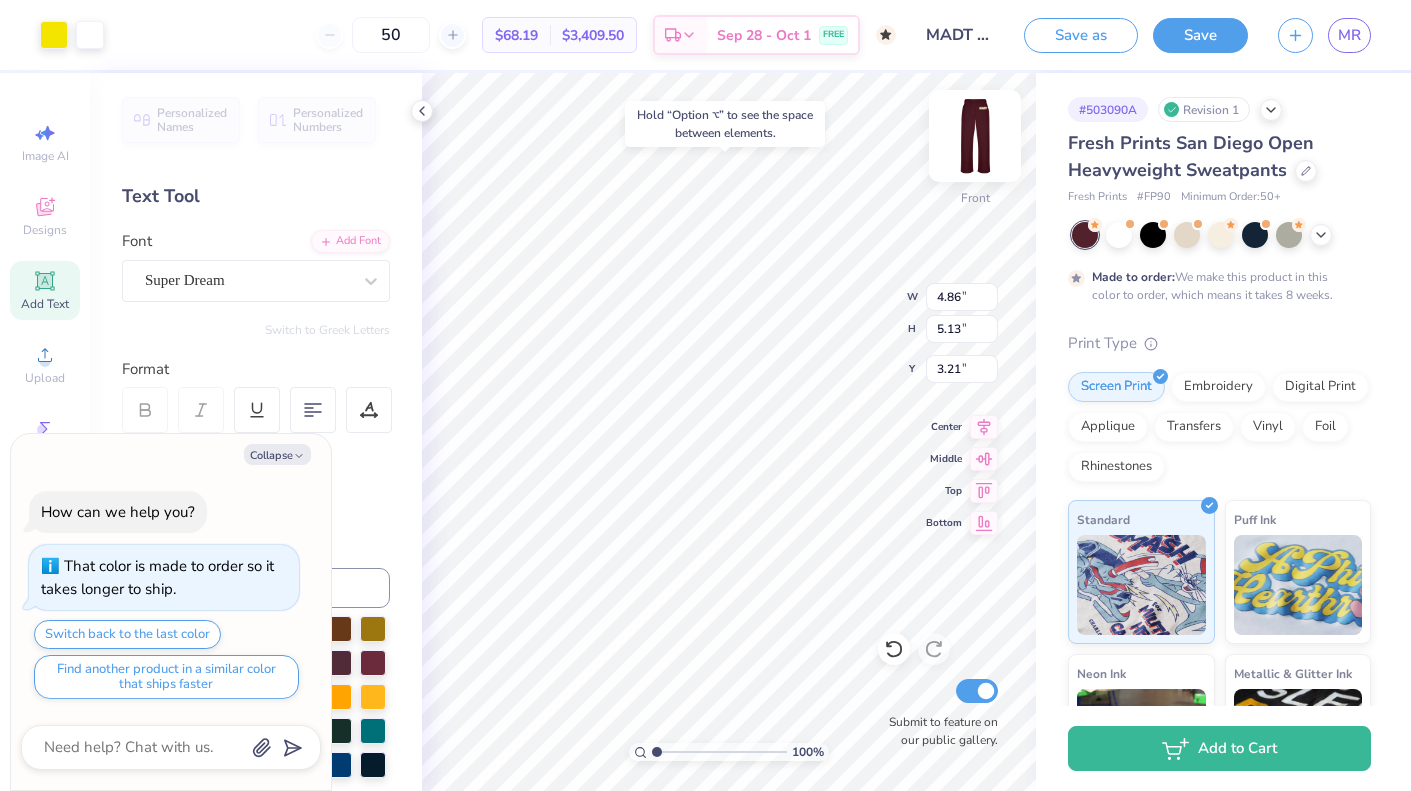 type on "x" 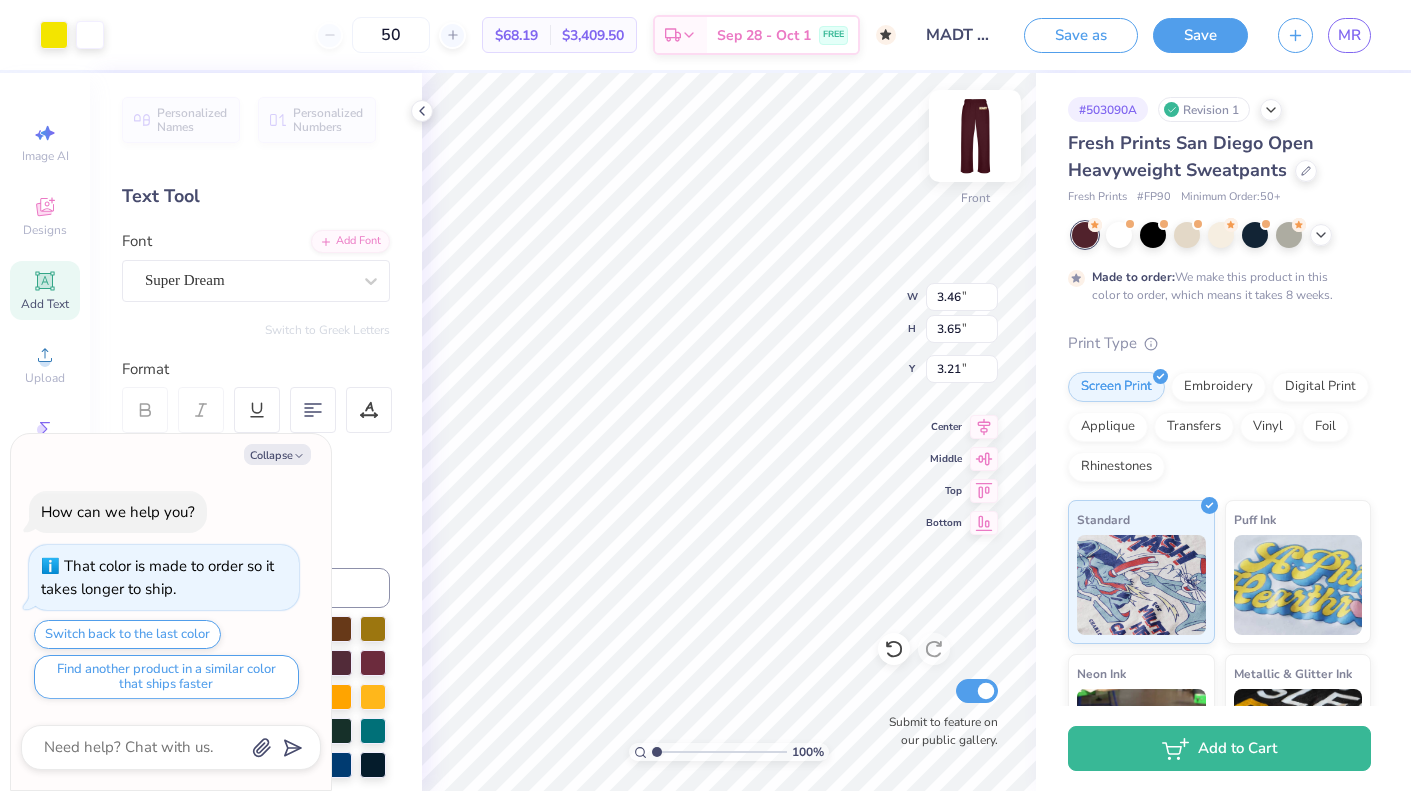 type on "x" 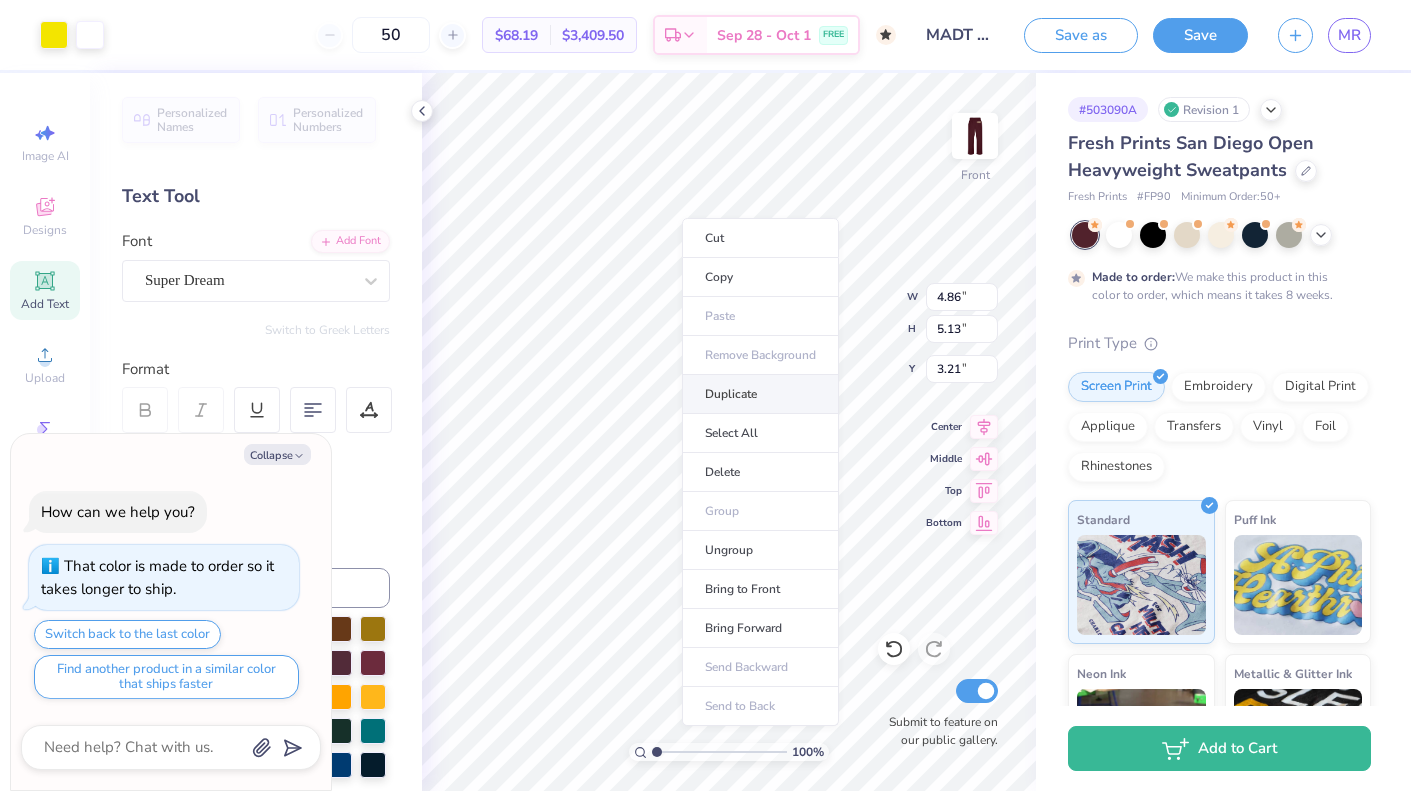 click on "Duplicate" at bounding box center [760, 394] 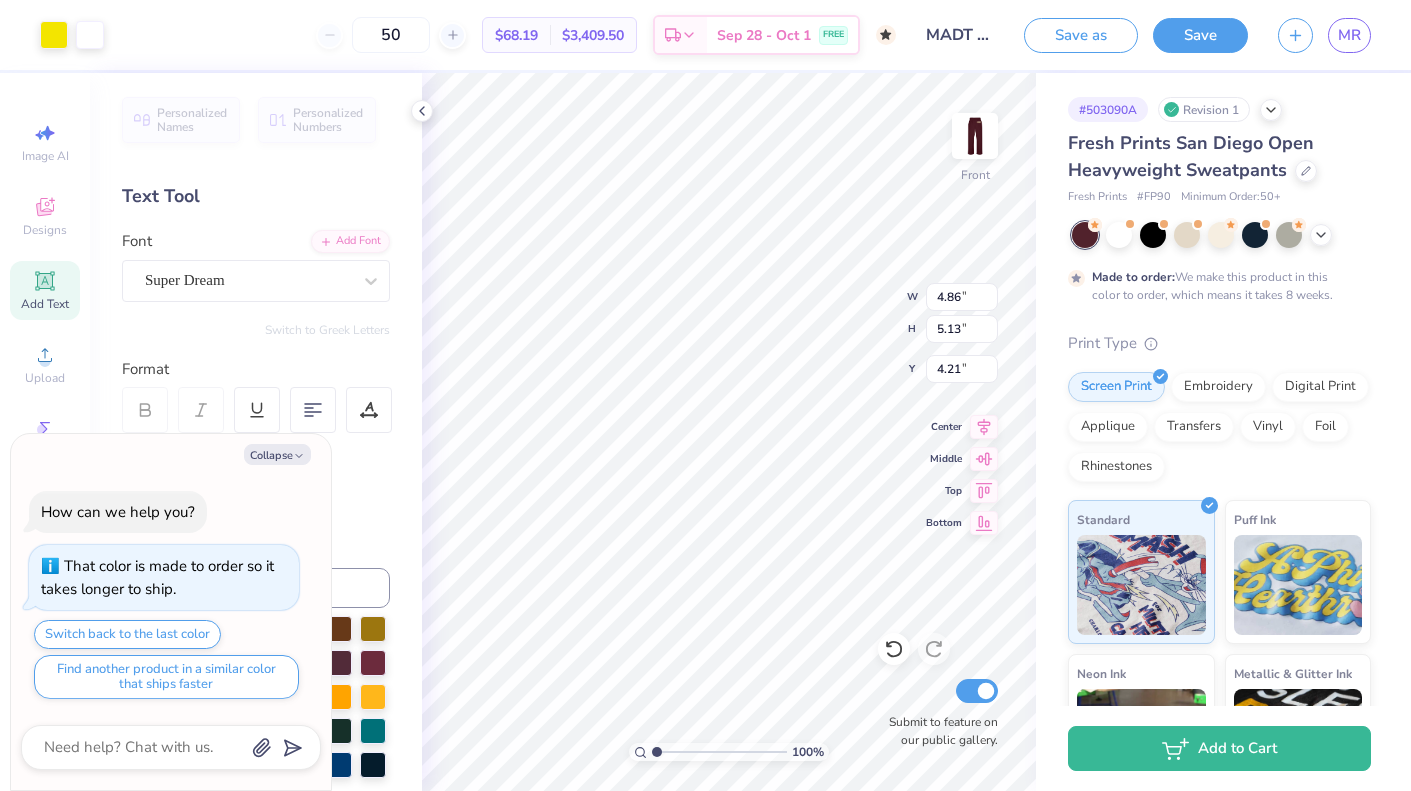 type on "x" 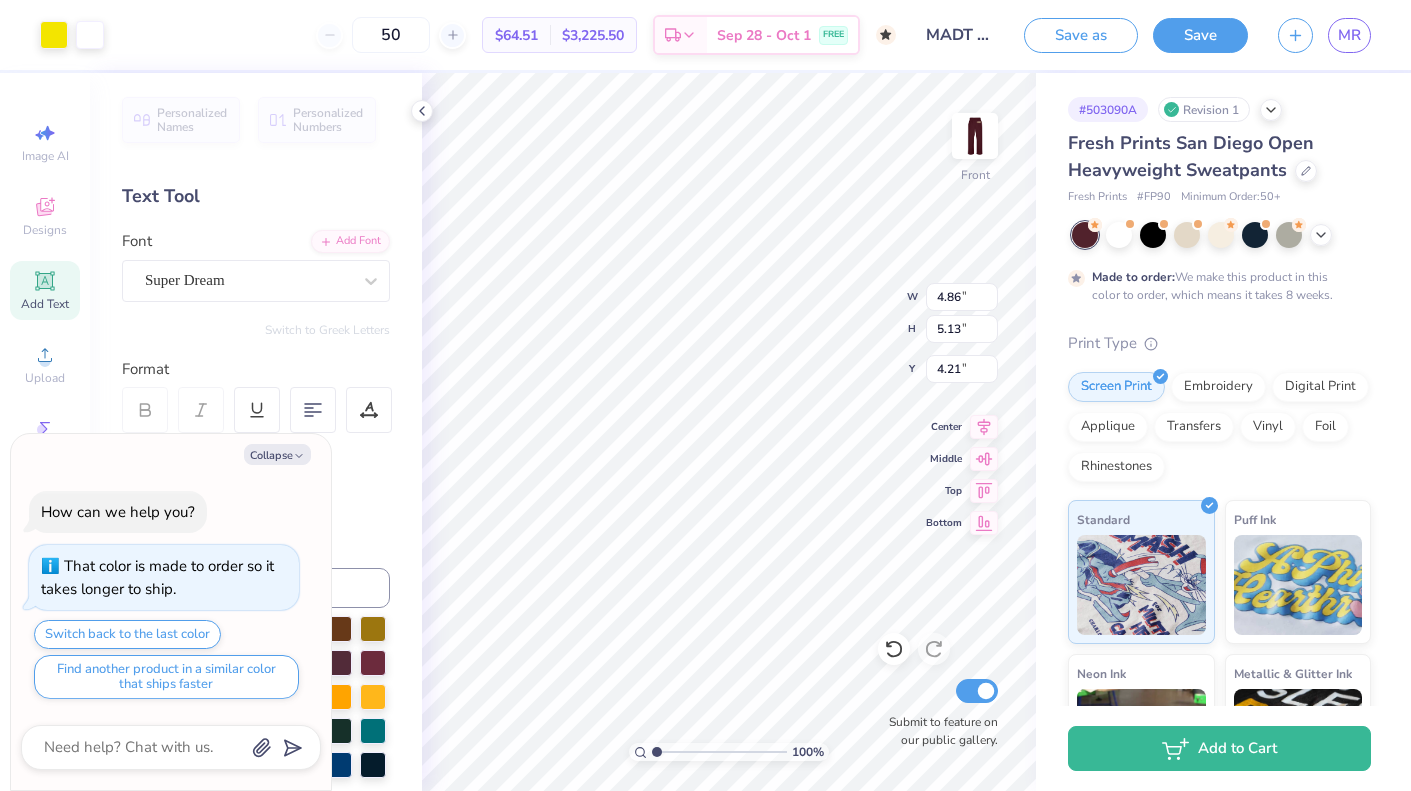 type on "x" 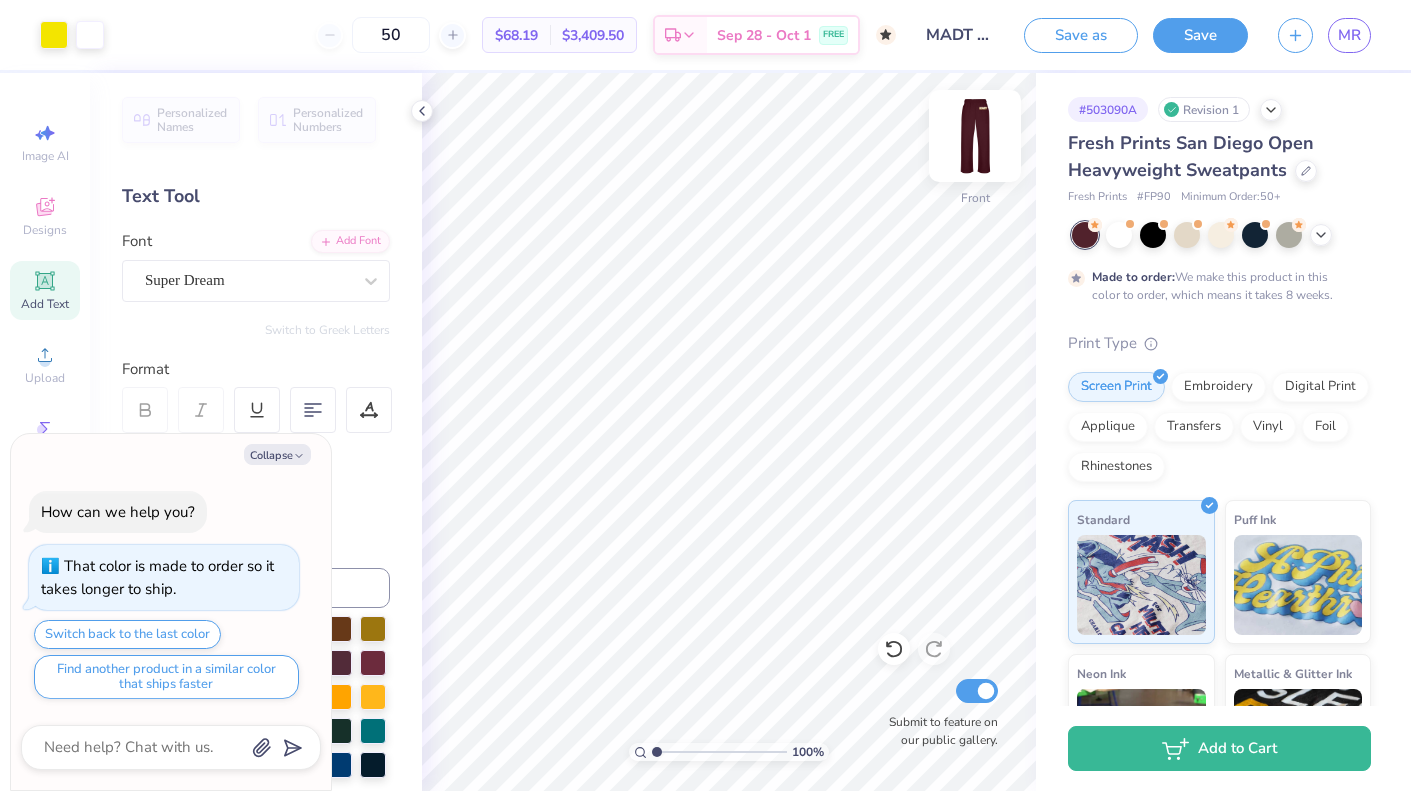 click at bounding box center [975, 136] 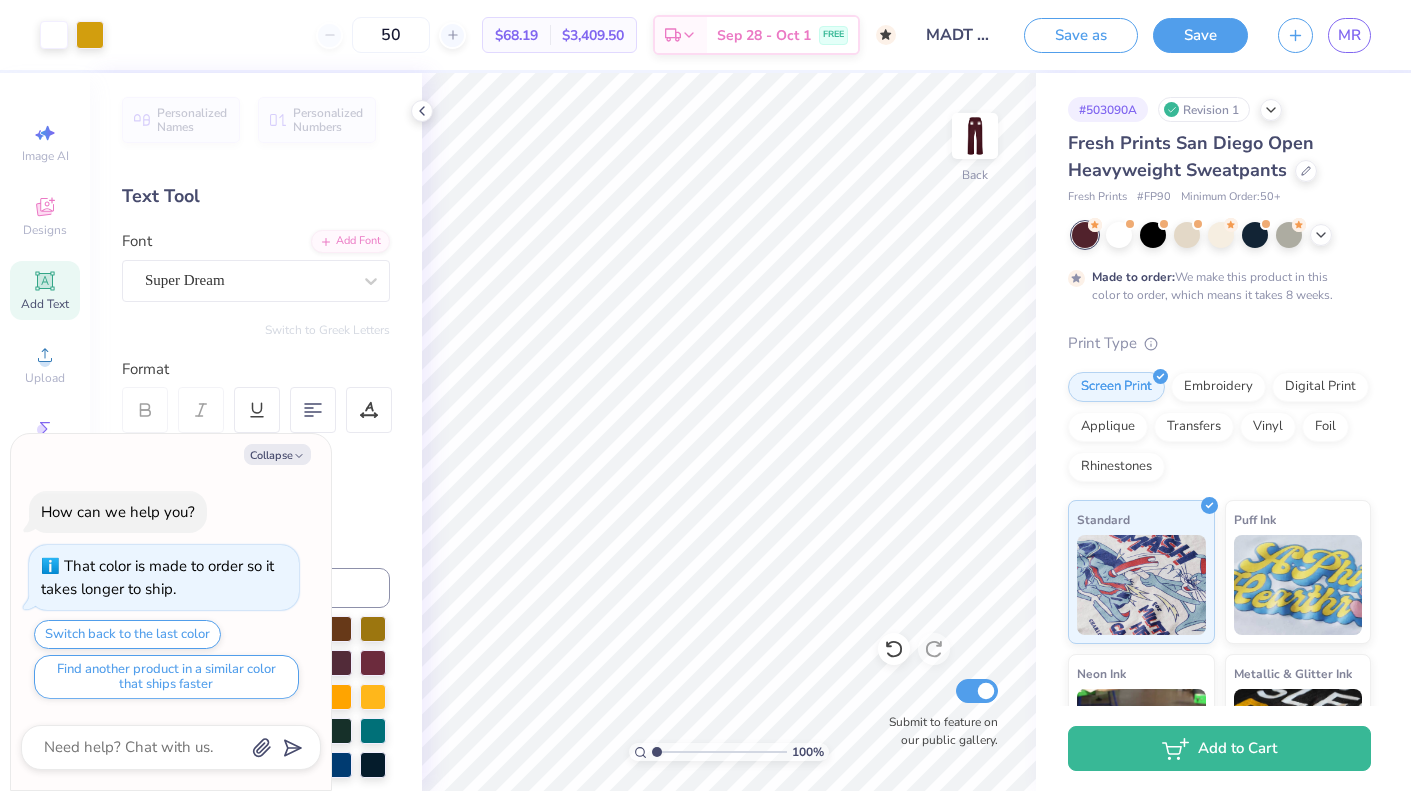 click at bounding box center [975, 136] 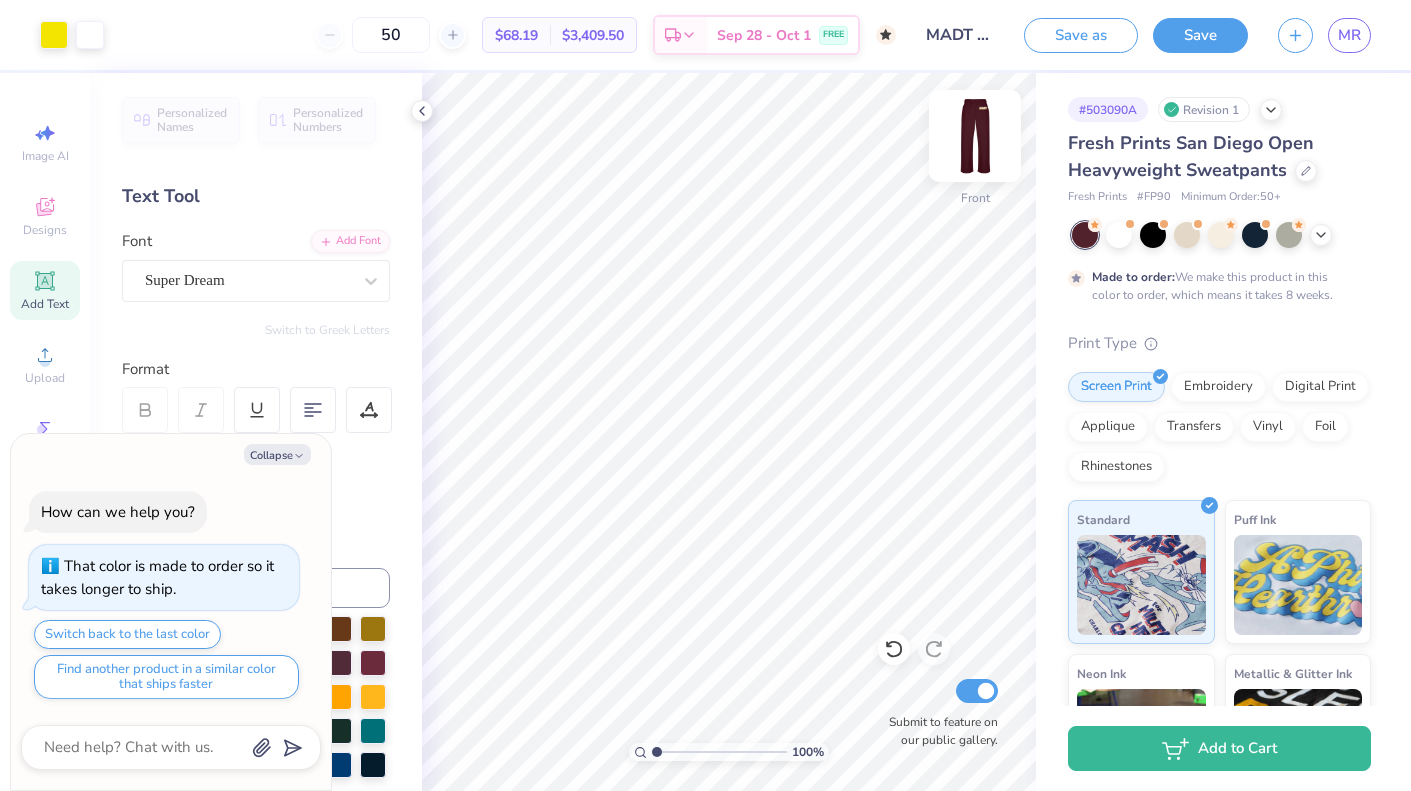 click at bounding box center [975, 136] 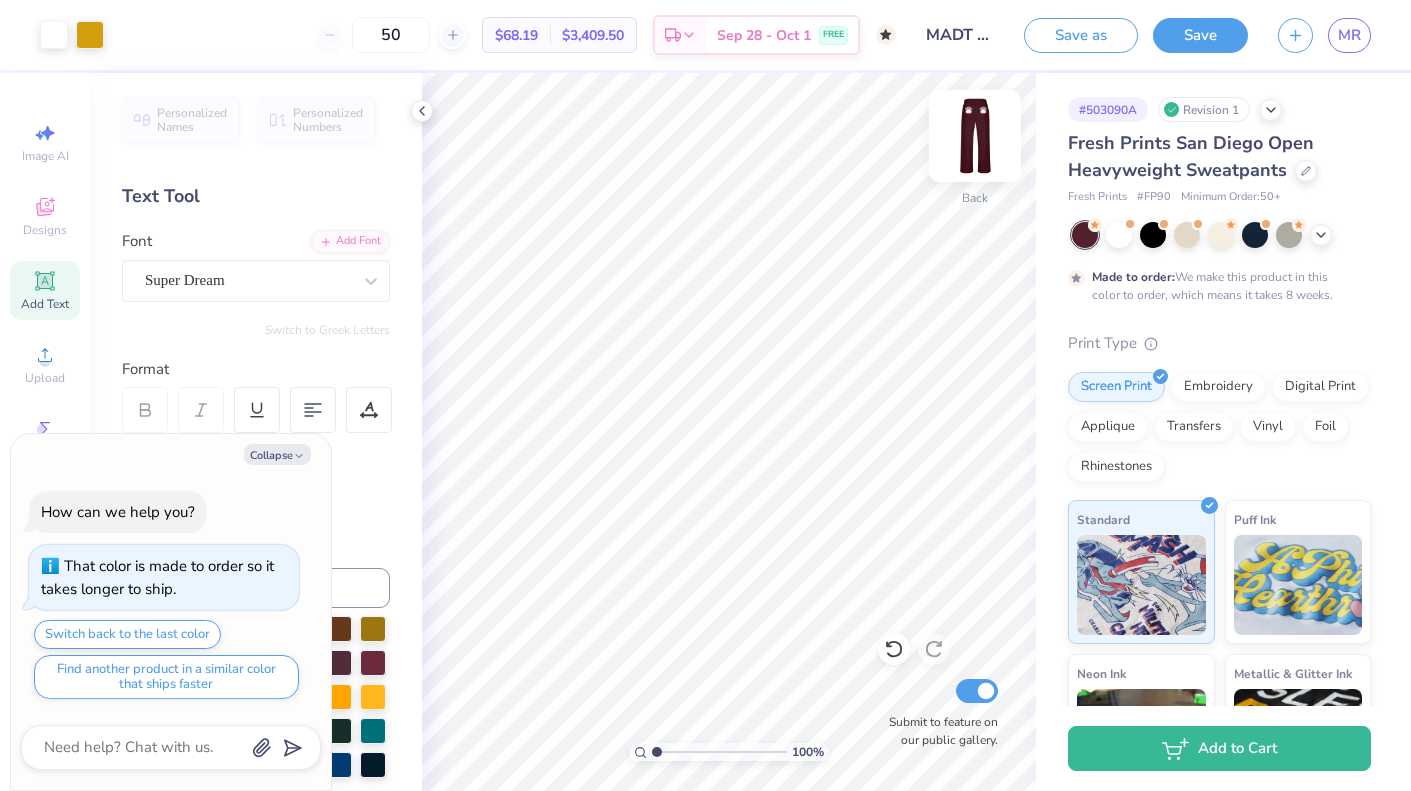click at bounding box center (975, 136) 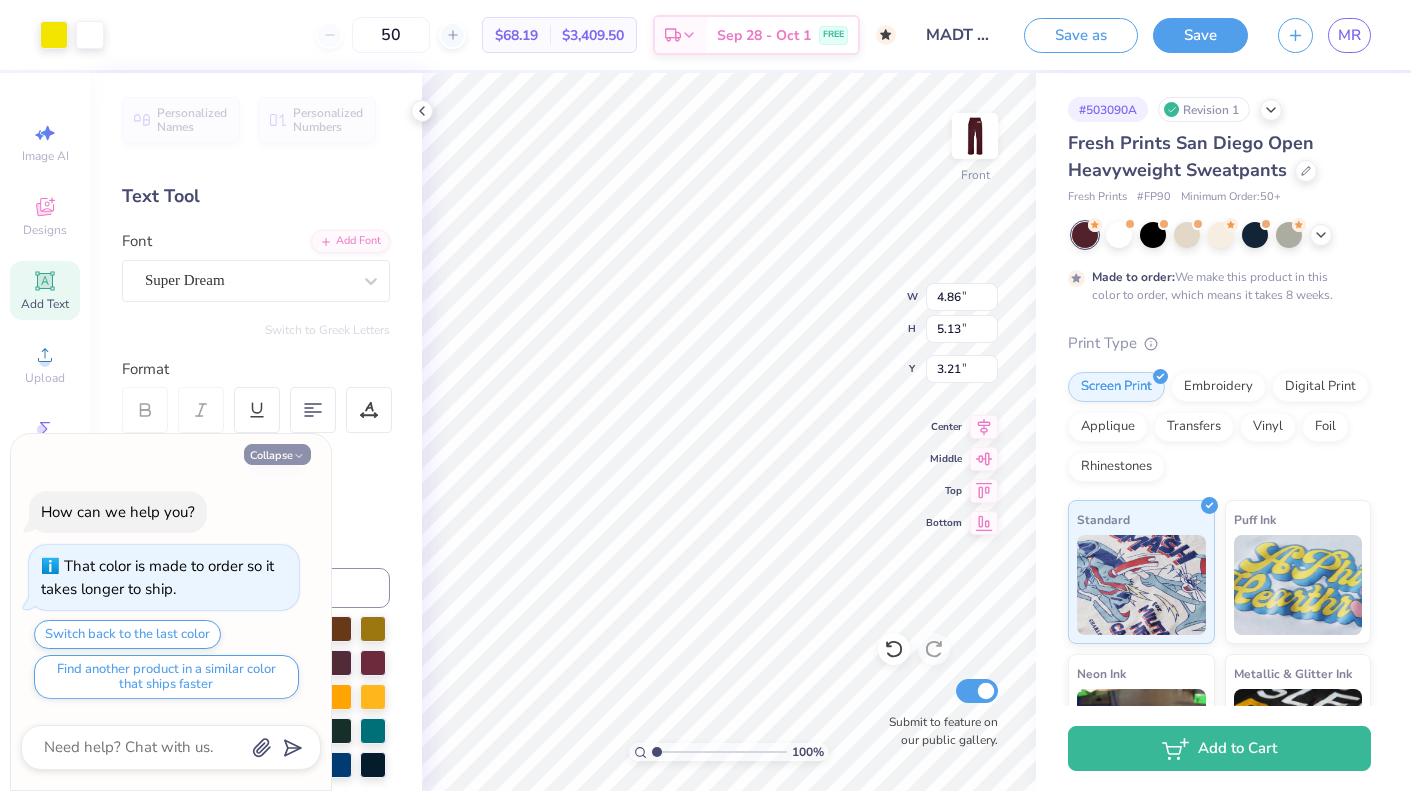 click on "Collapse" at bounding box center (277, 454) 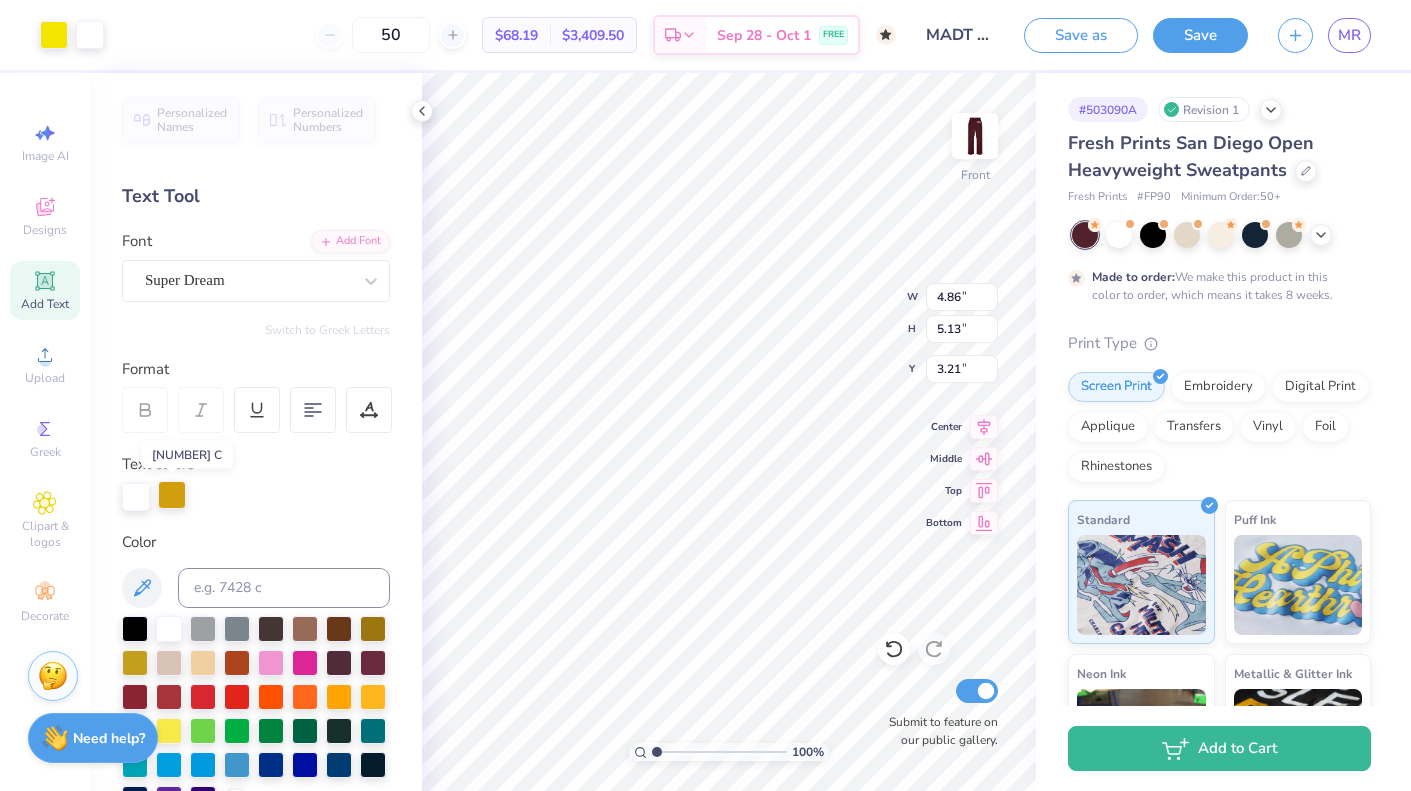 click at bounding box center (172, 495) 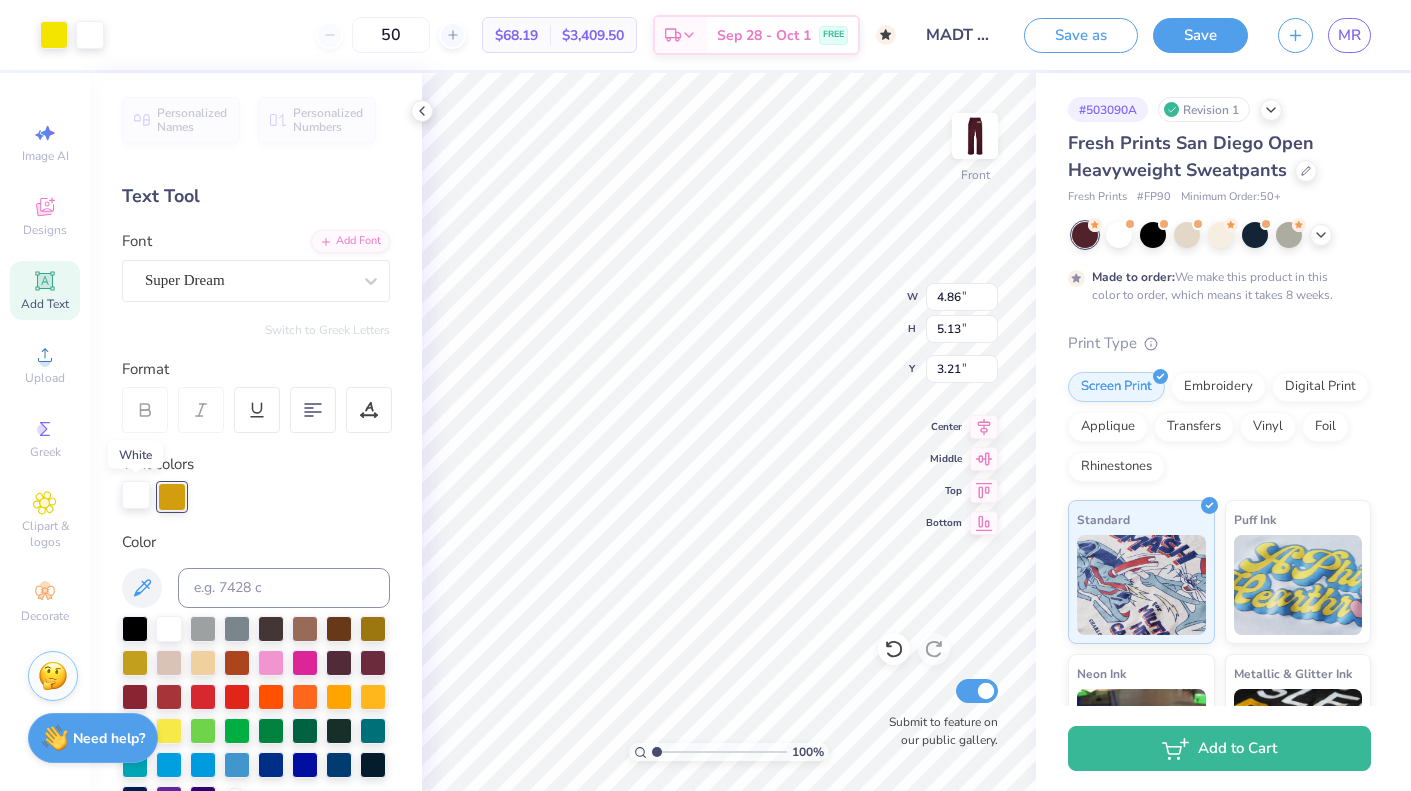 click at bounding box center [136, 495] 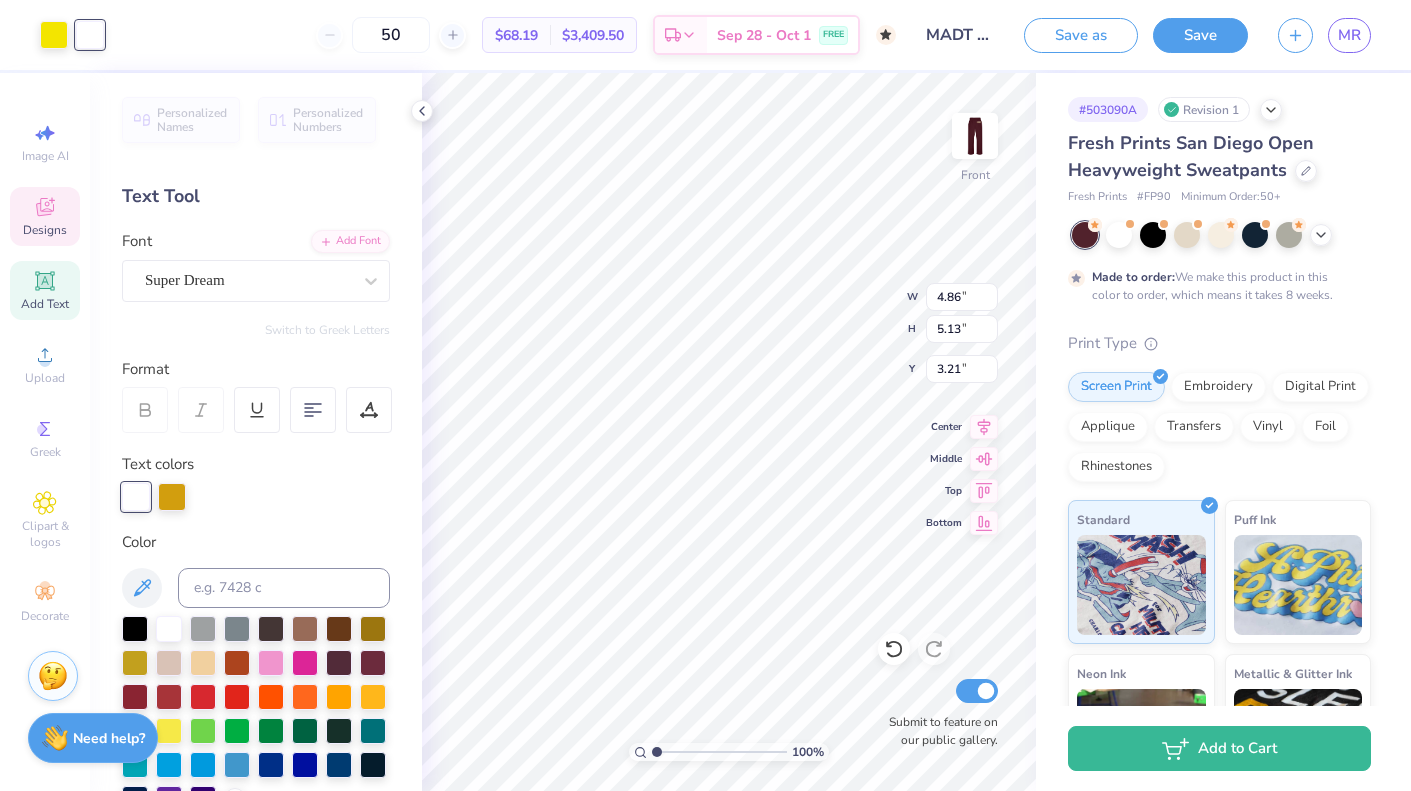 click 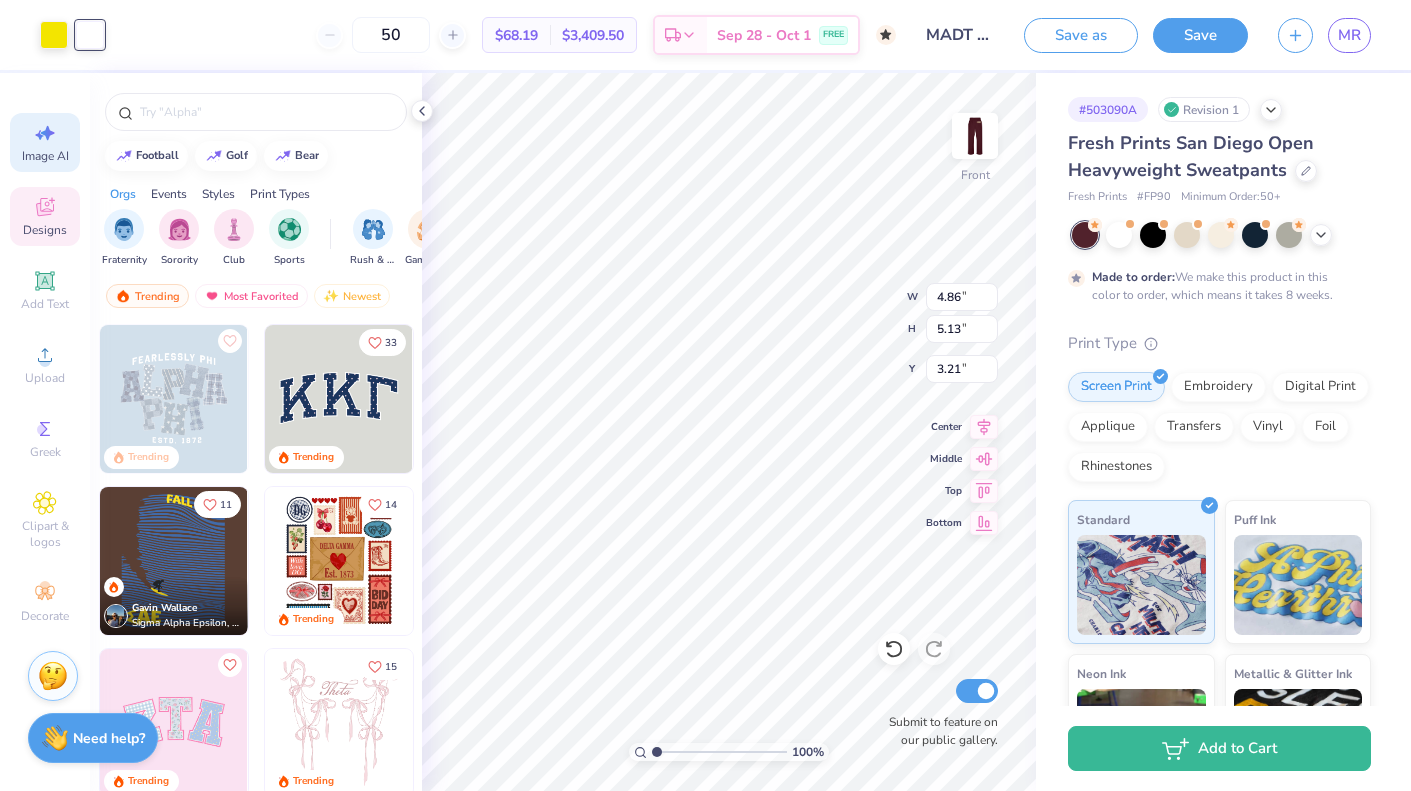 click on "Image AI" at bounding box center (45, 156) 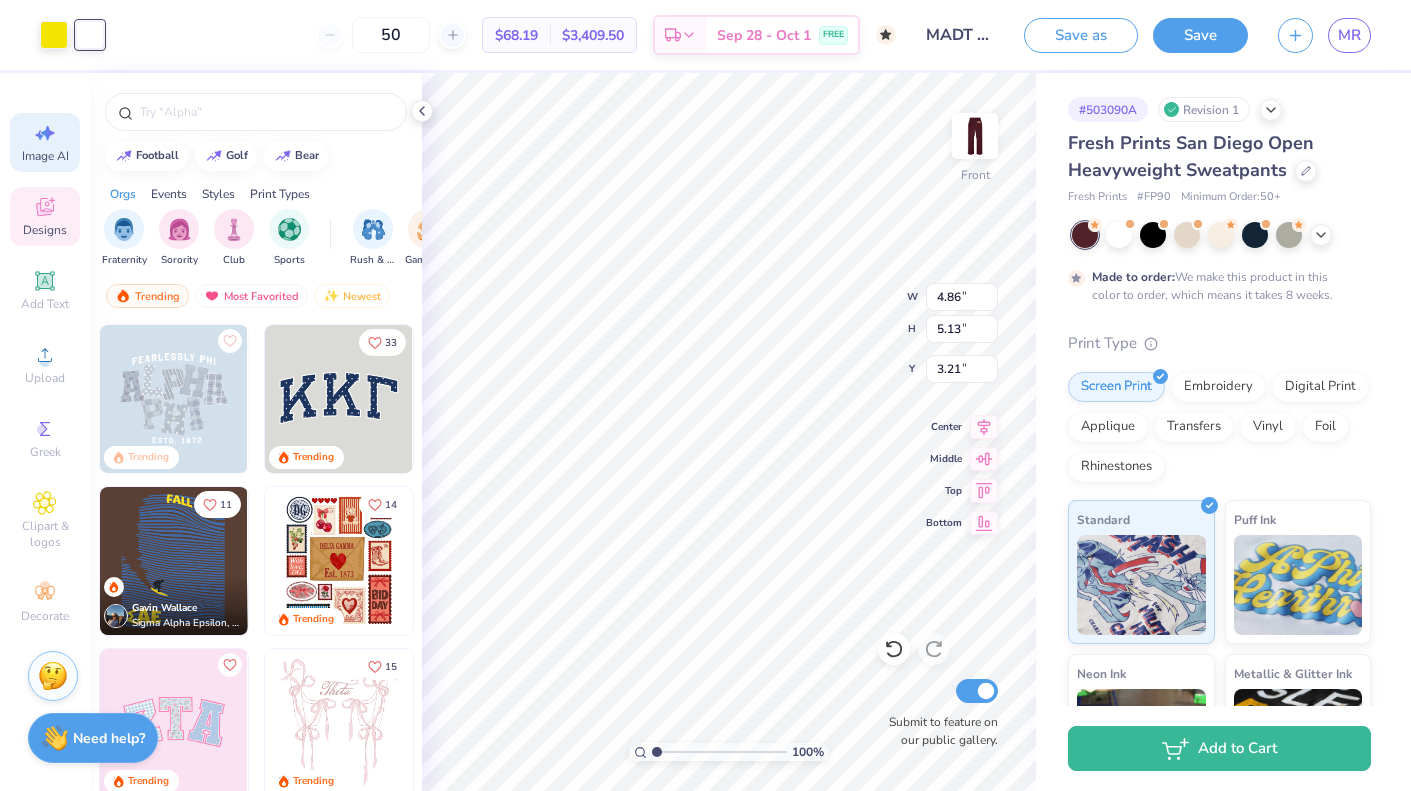 select on "4" 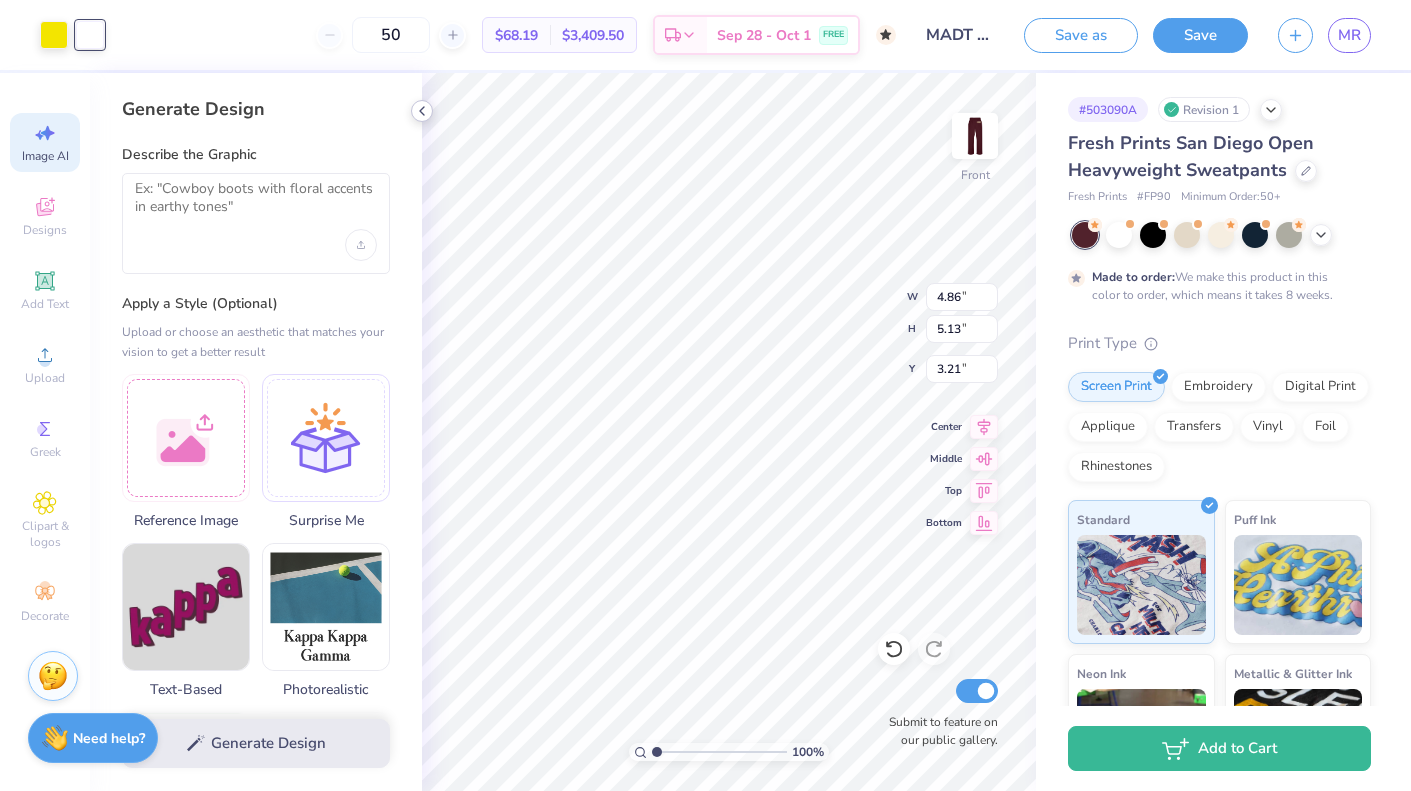 click 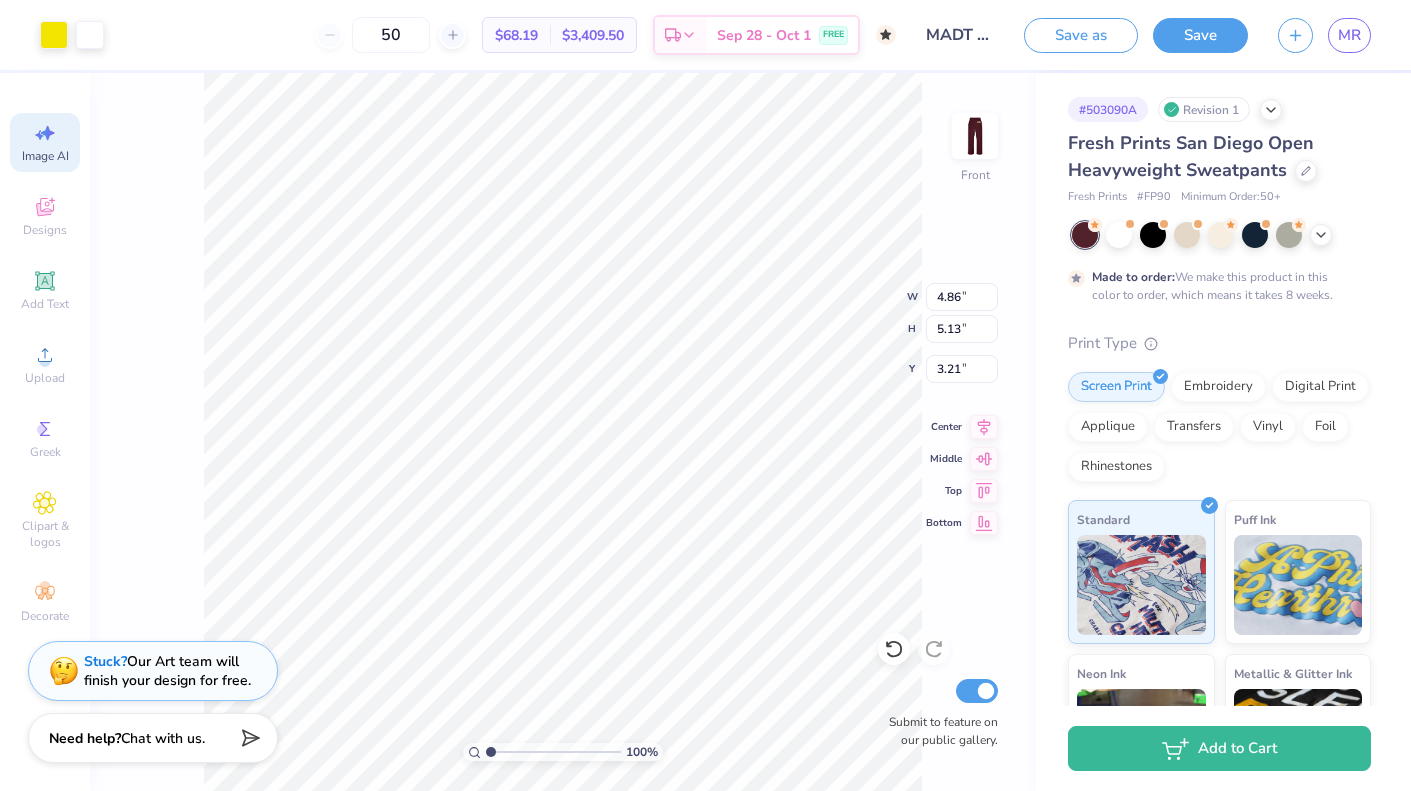 click on "Image AI" at bounding box center [45, 156] 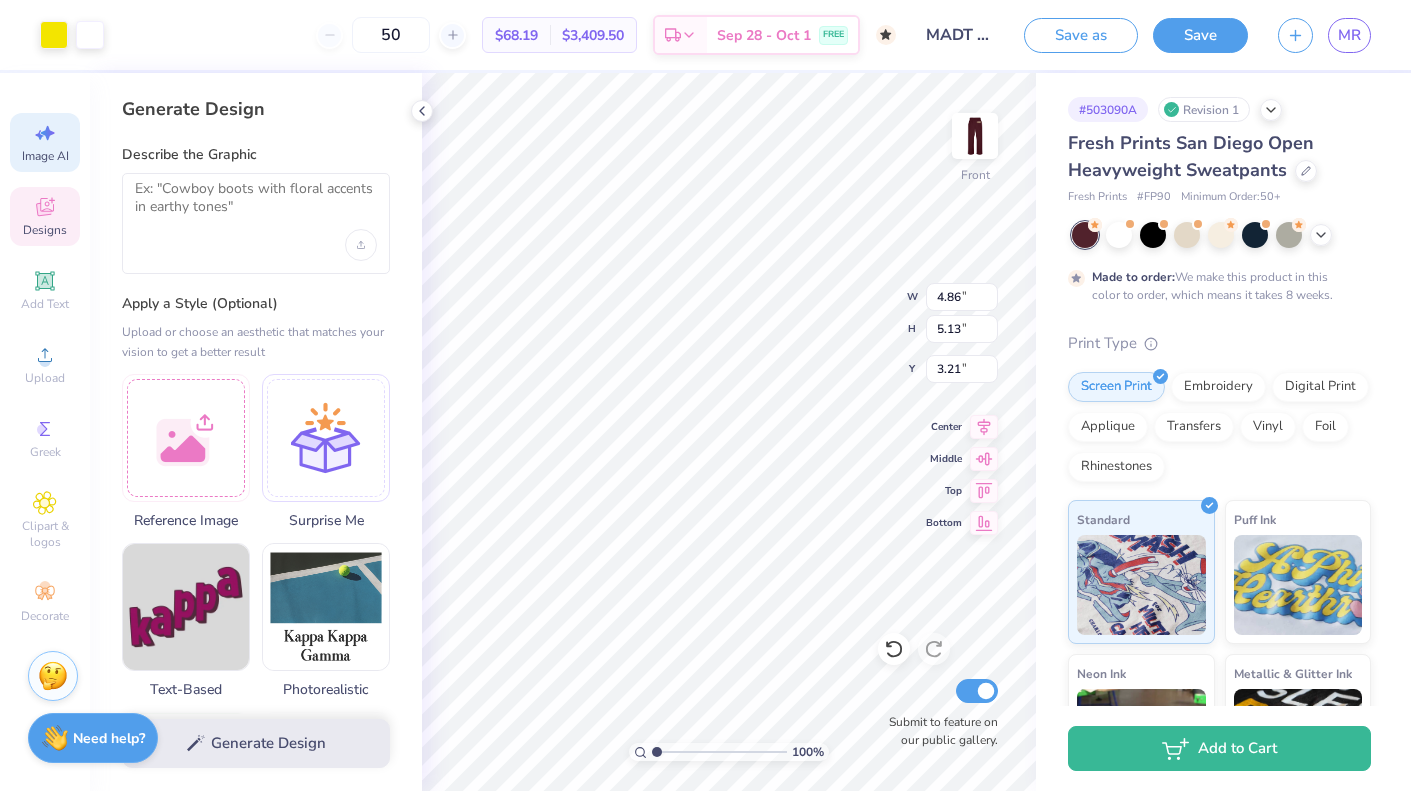 click on "Designs" at bounding box center [45, 230] 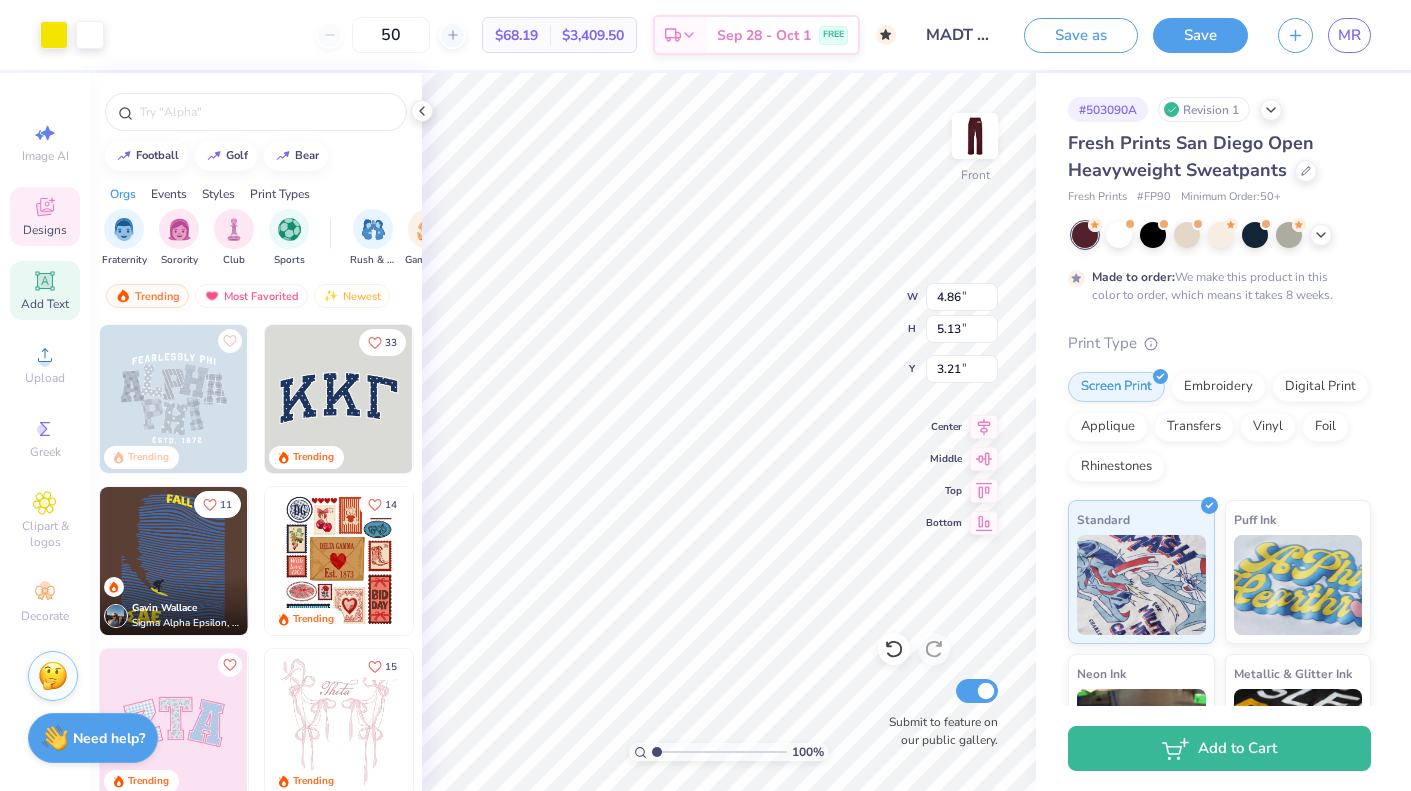 click on "Add Text" at bounding box center (45, 290) 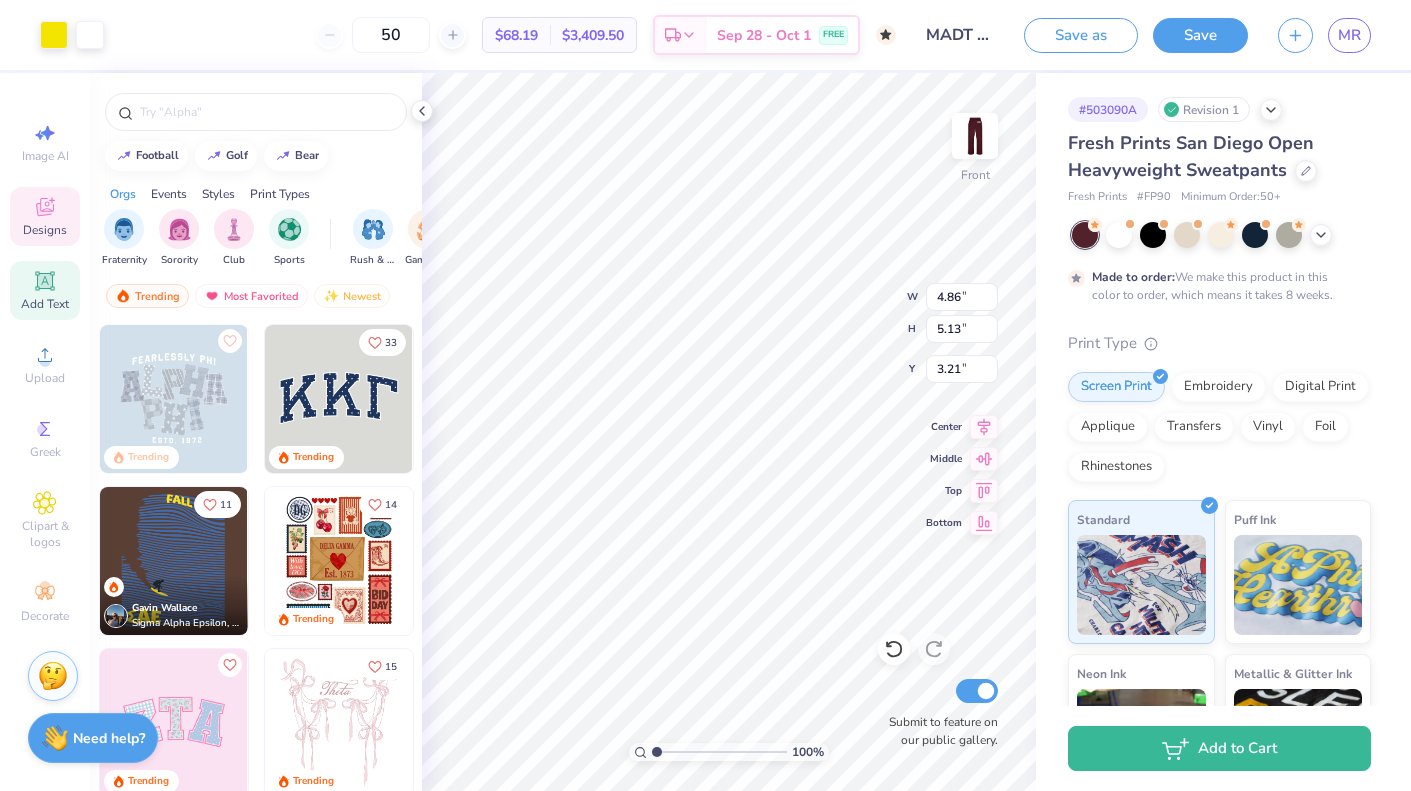 type on "11.16" 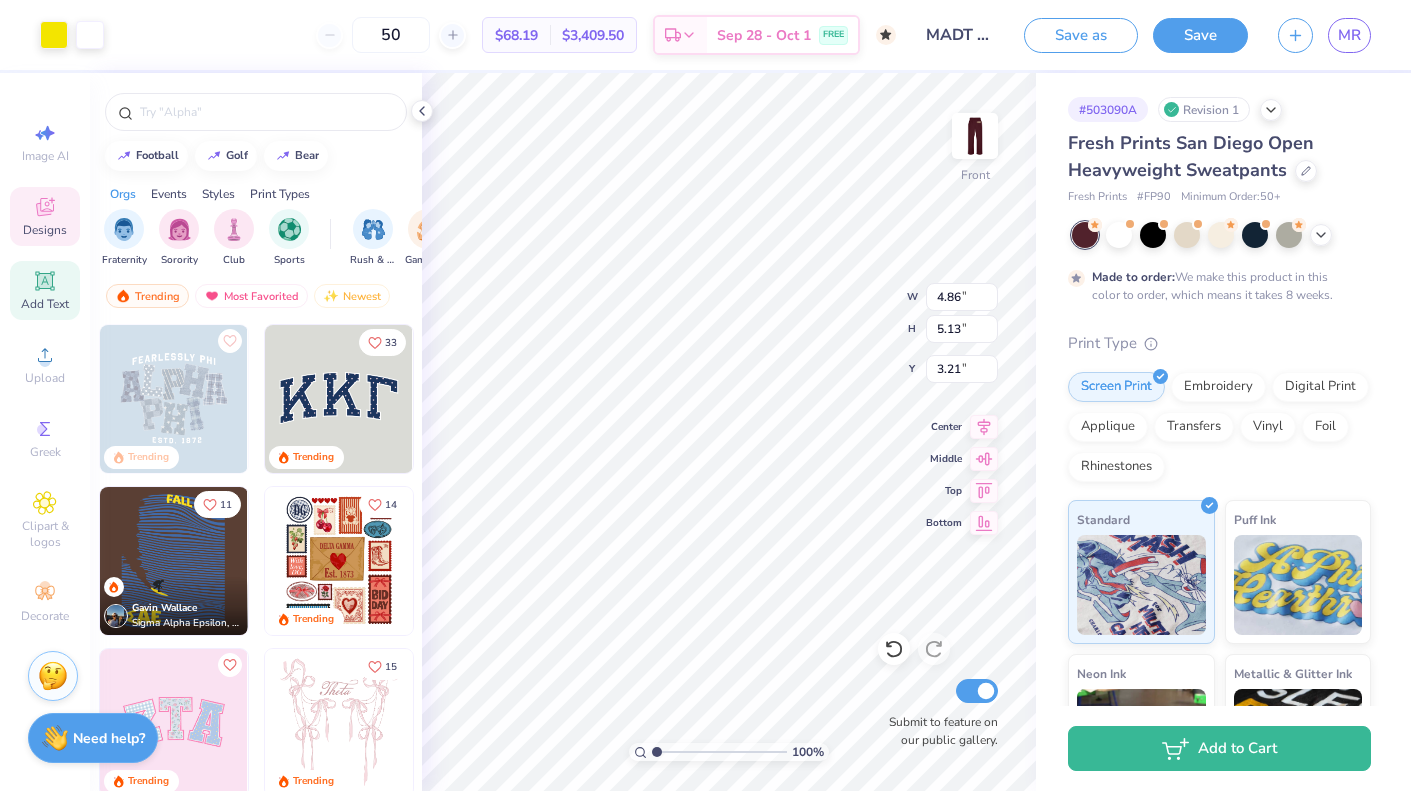 type on "3.23" 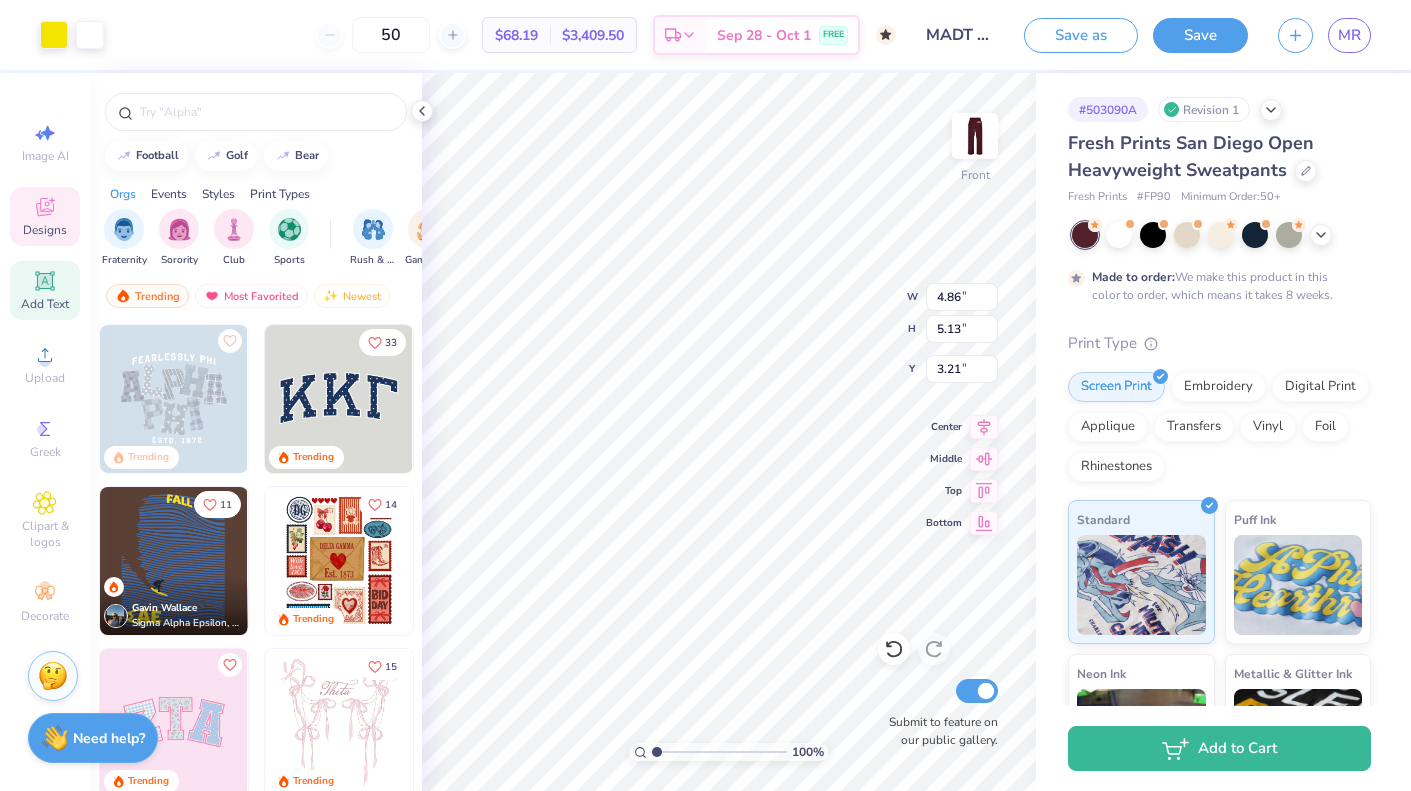 type on "25.38" 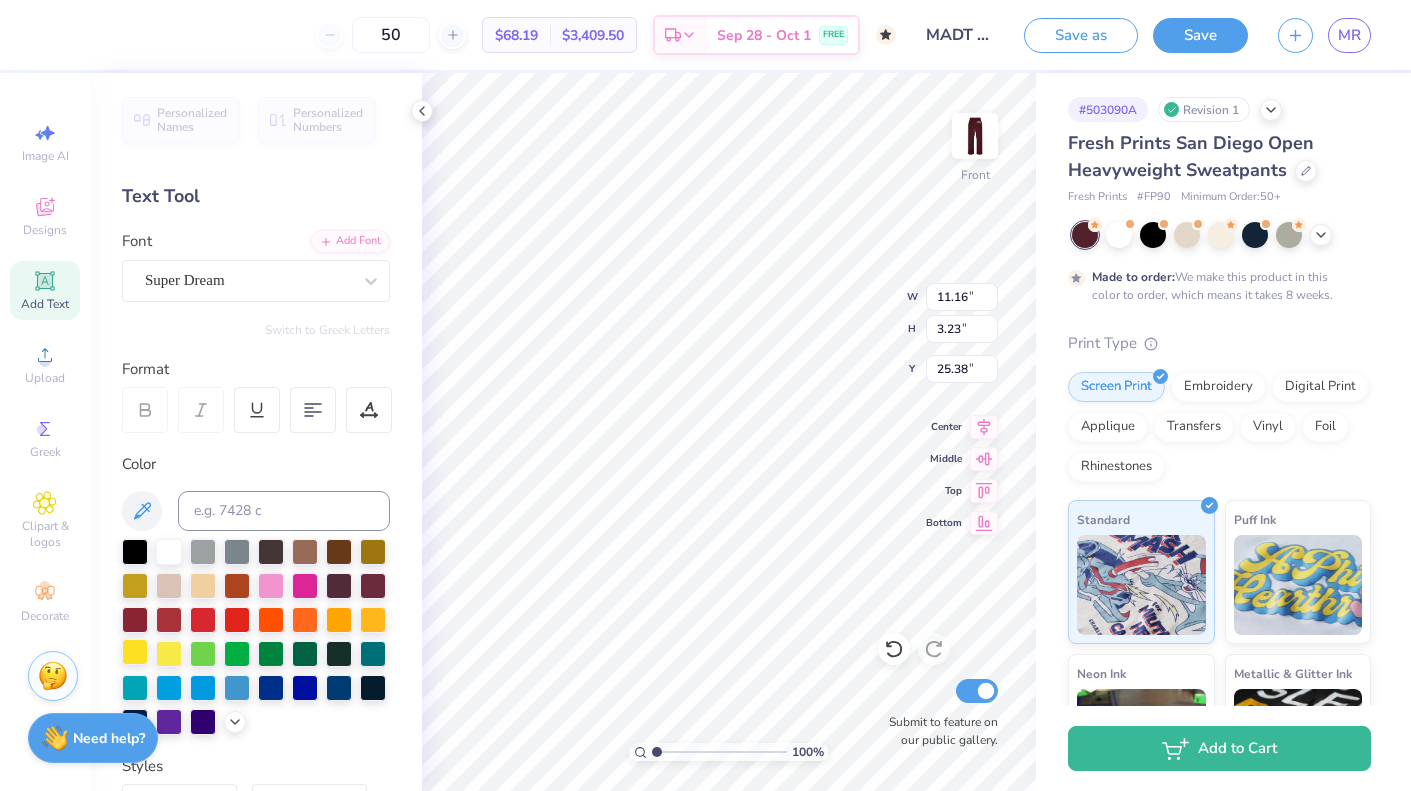 click at bounding box center [135, 652] 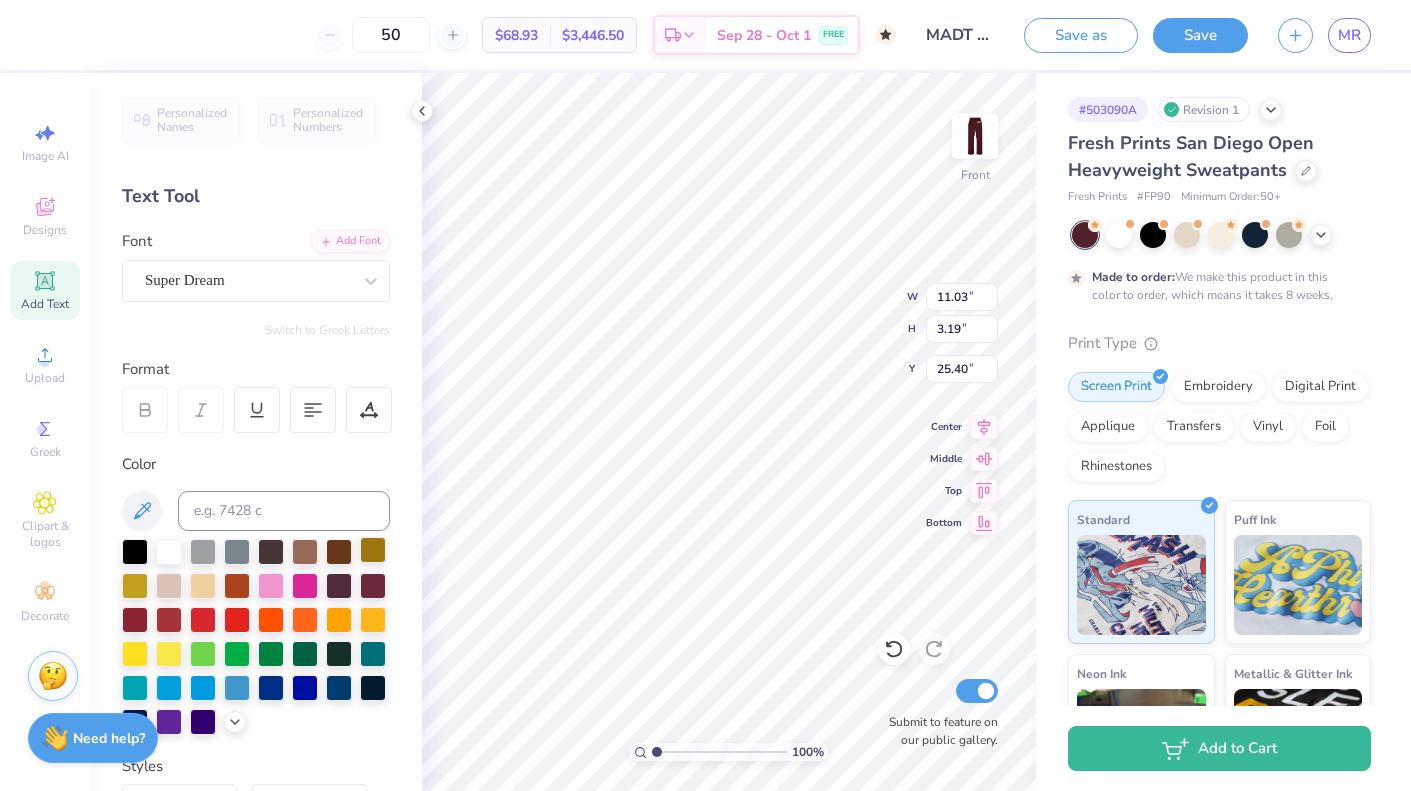 type on "TXT" 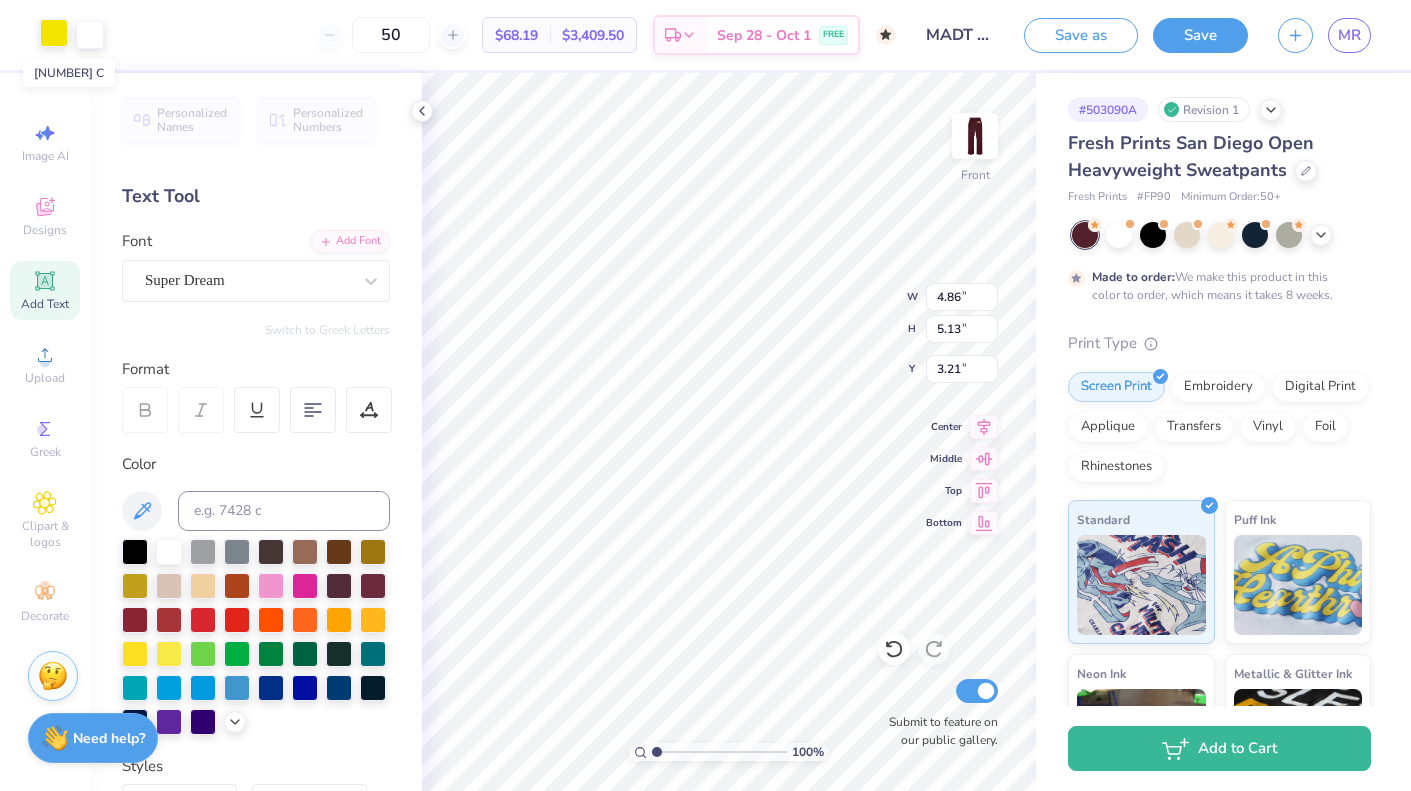 click at bounding box center (54, 33) 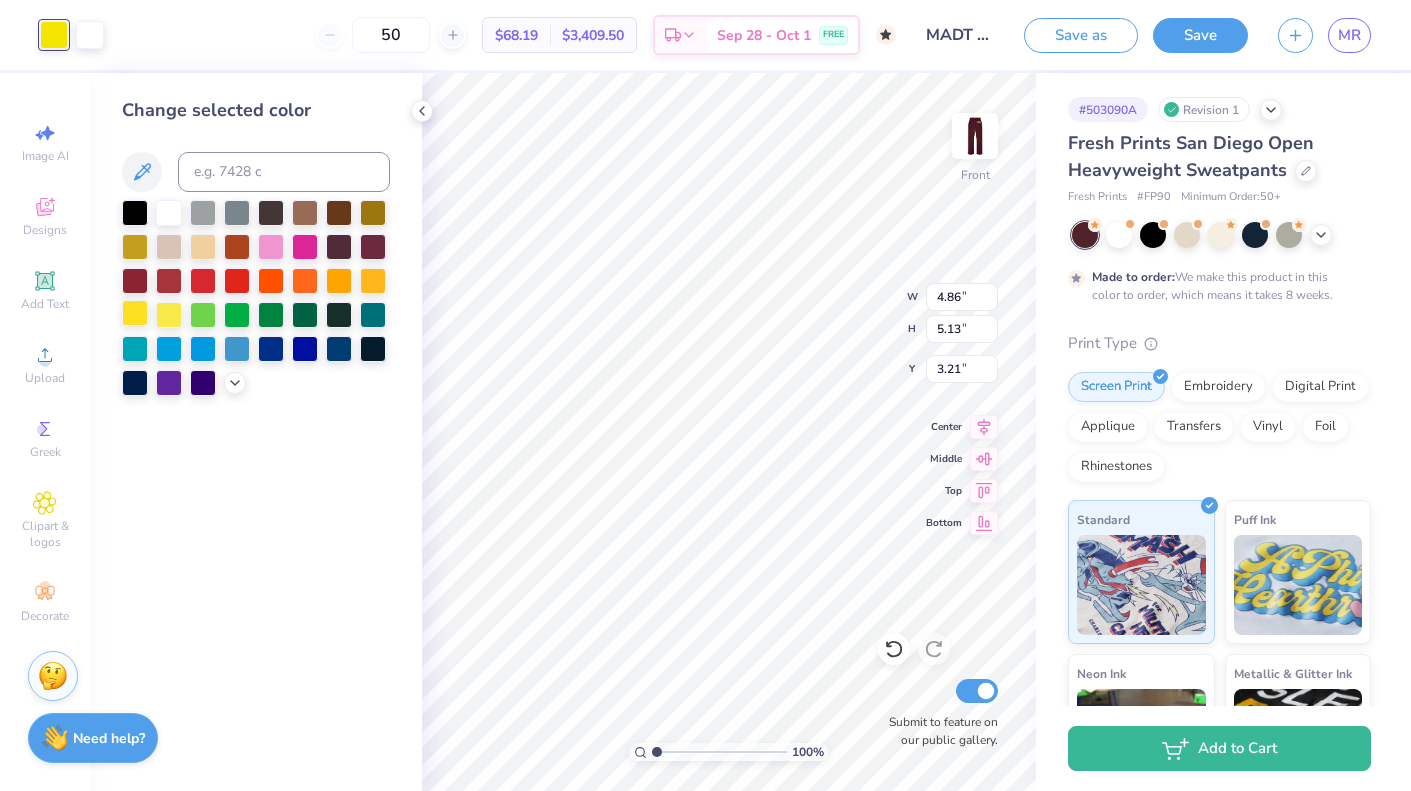 click at bounding box center [135, 313] 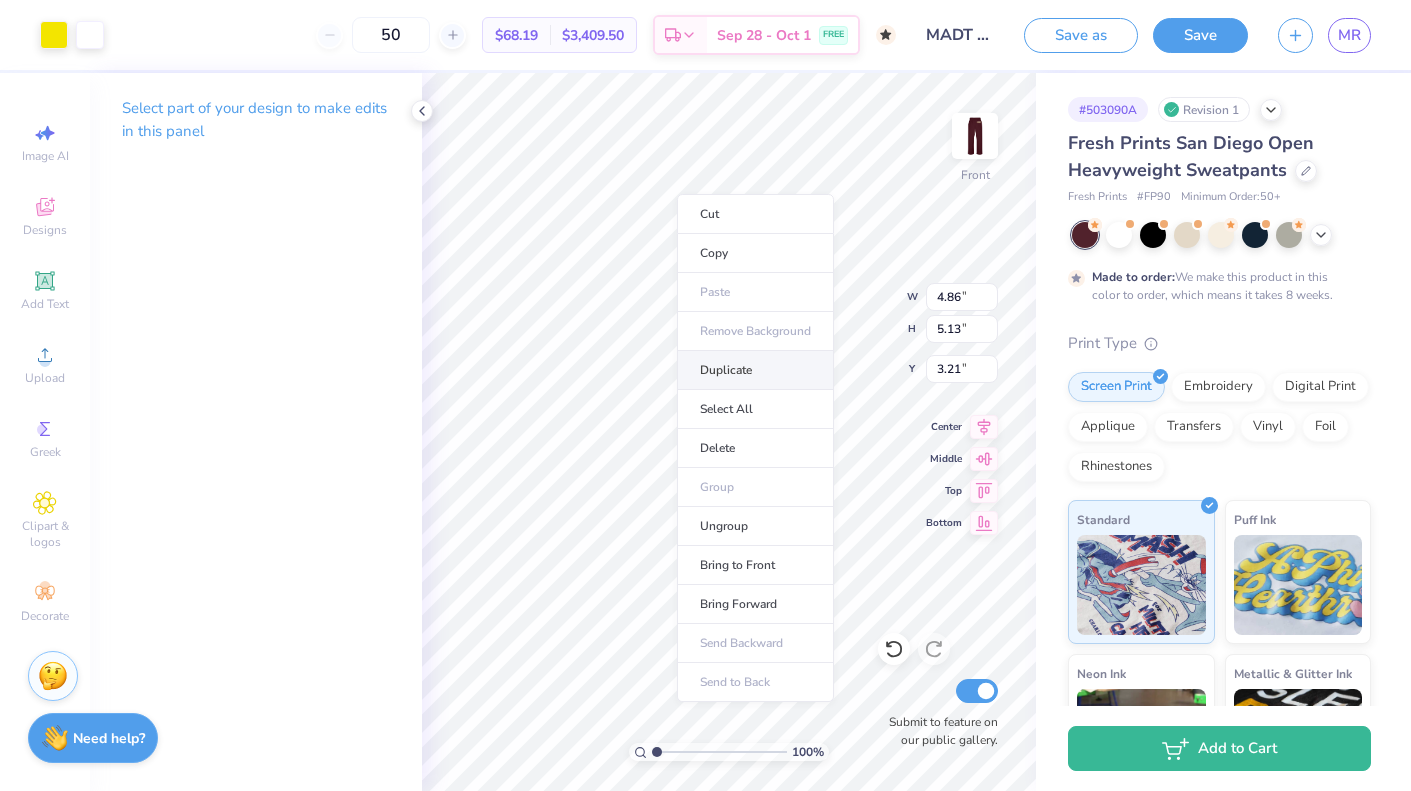 click on "Duplicate" at bounding box center [755, 370] 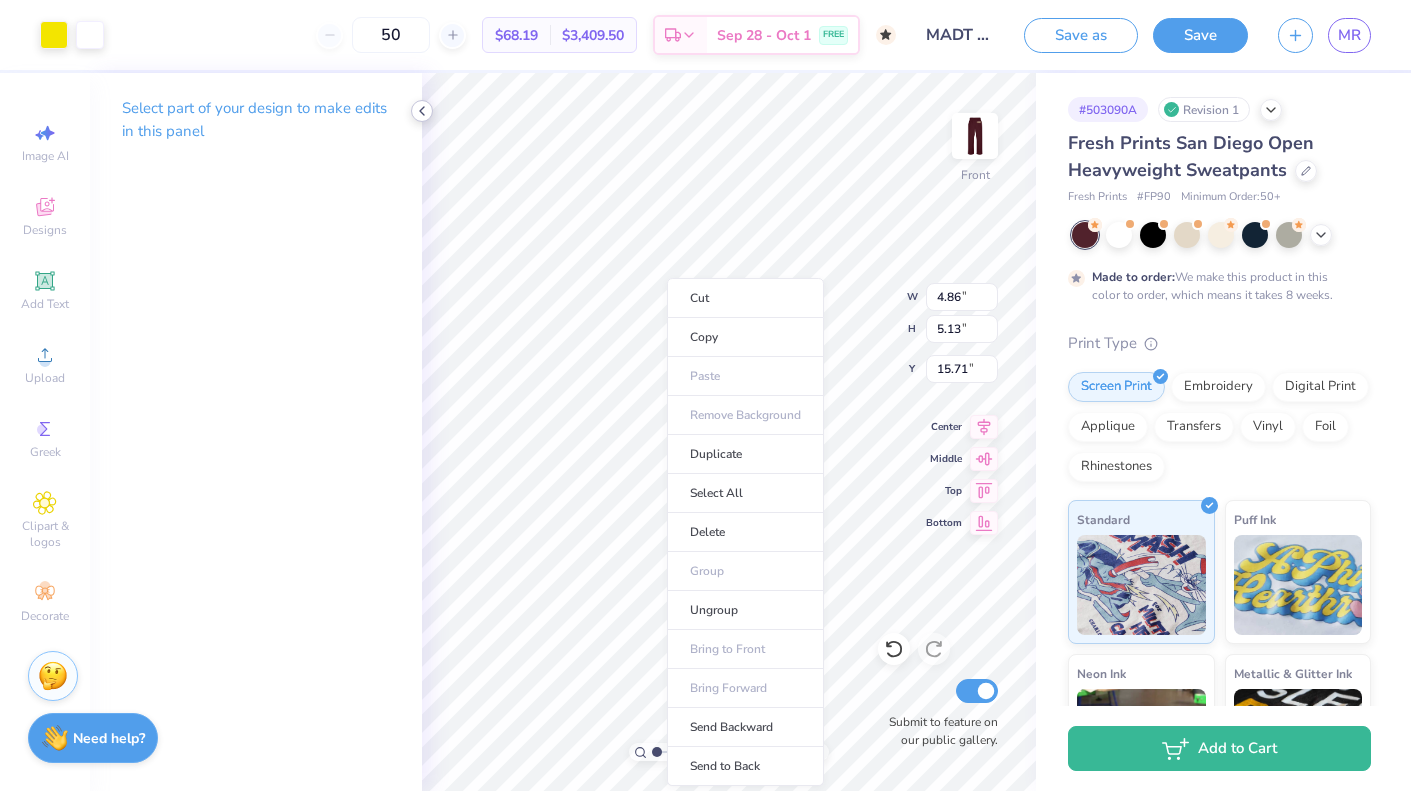 click 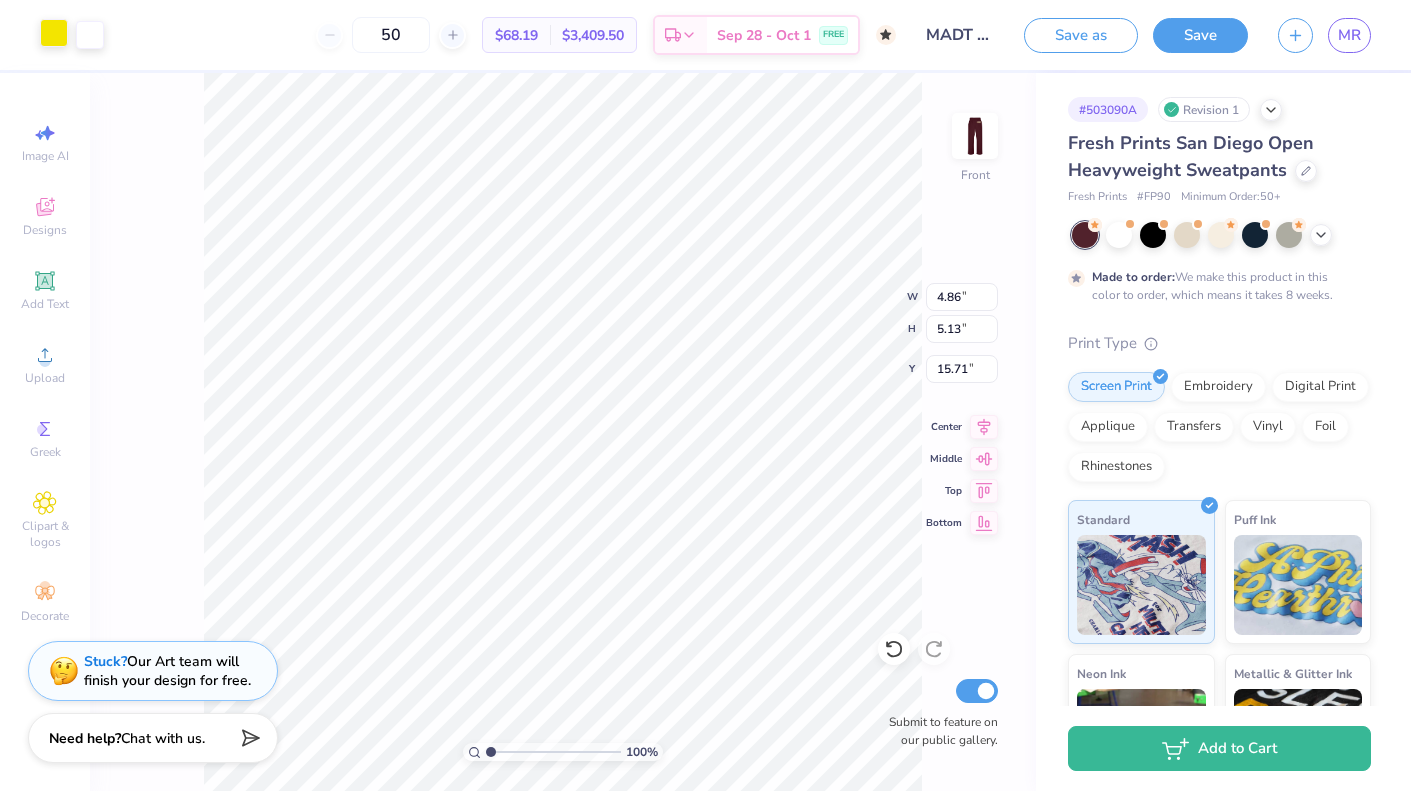 click at bounding box center [54, 33] 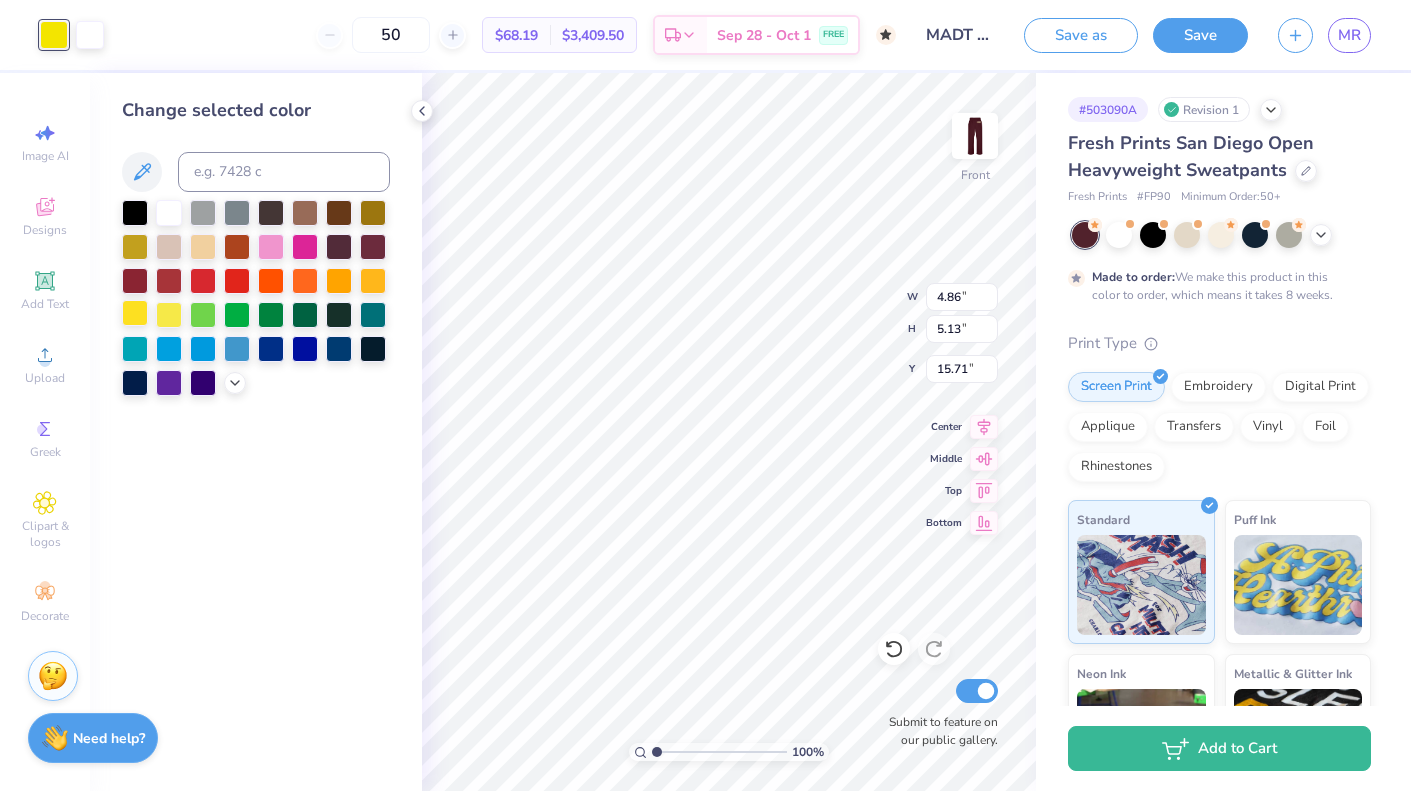 click at bounding box center [135, 313] 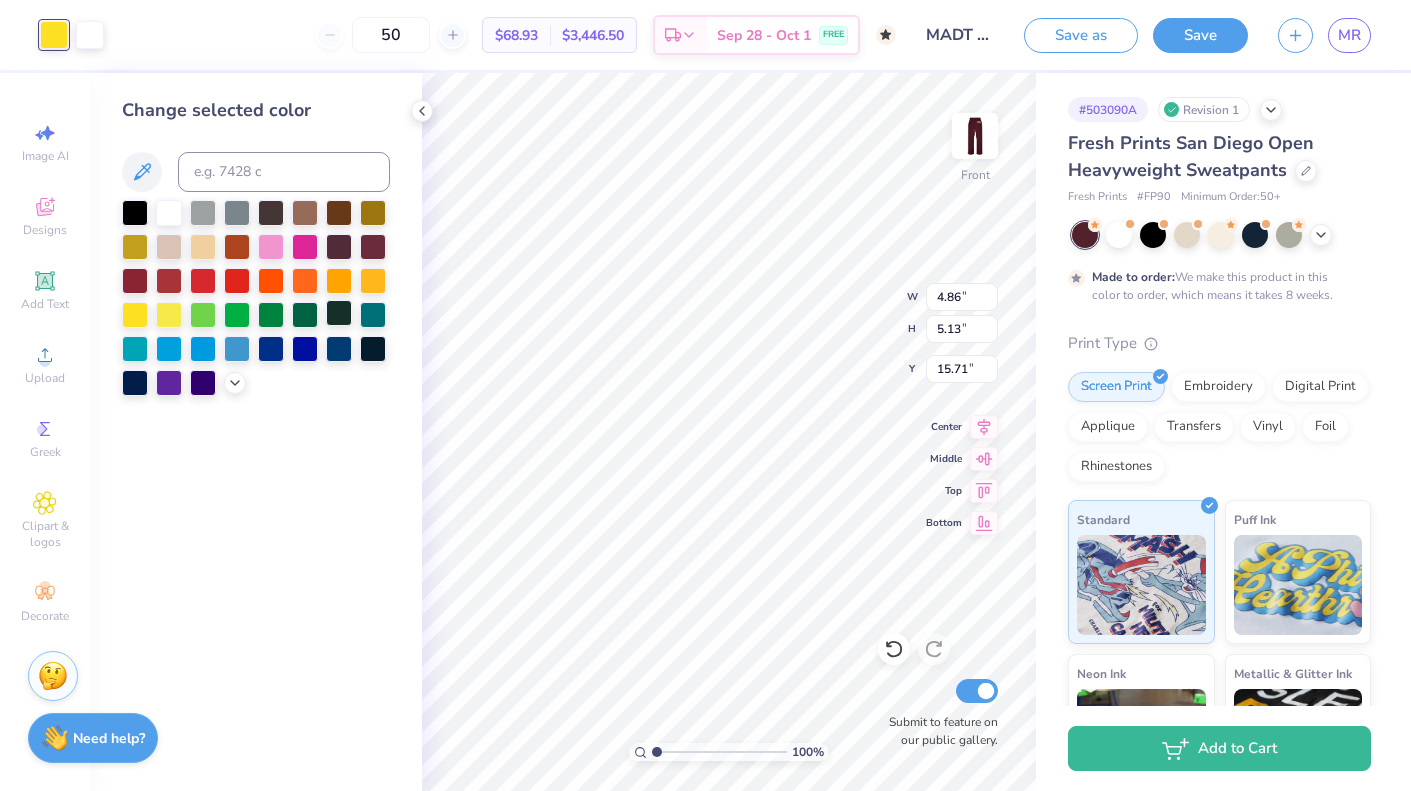 type on "17.88" 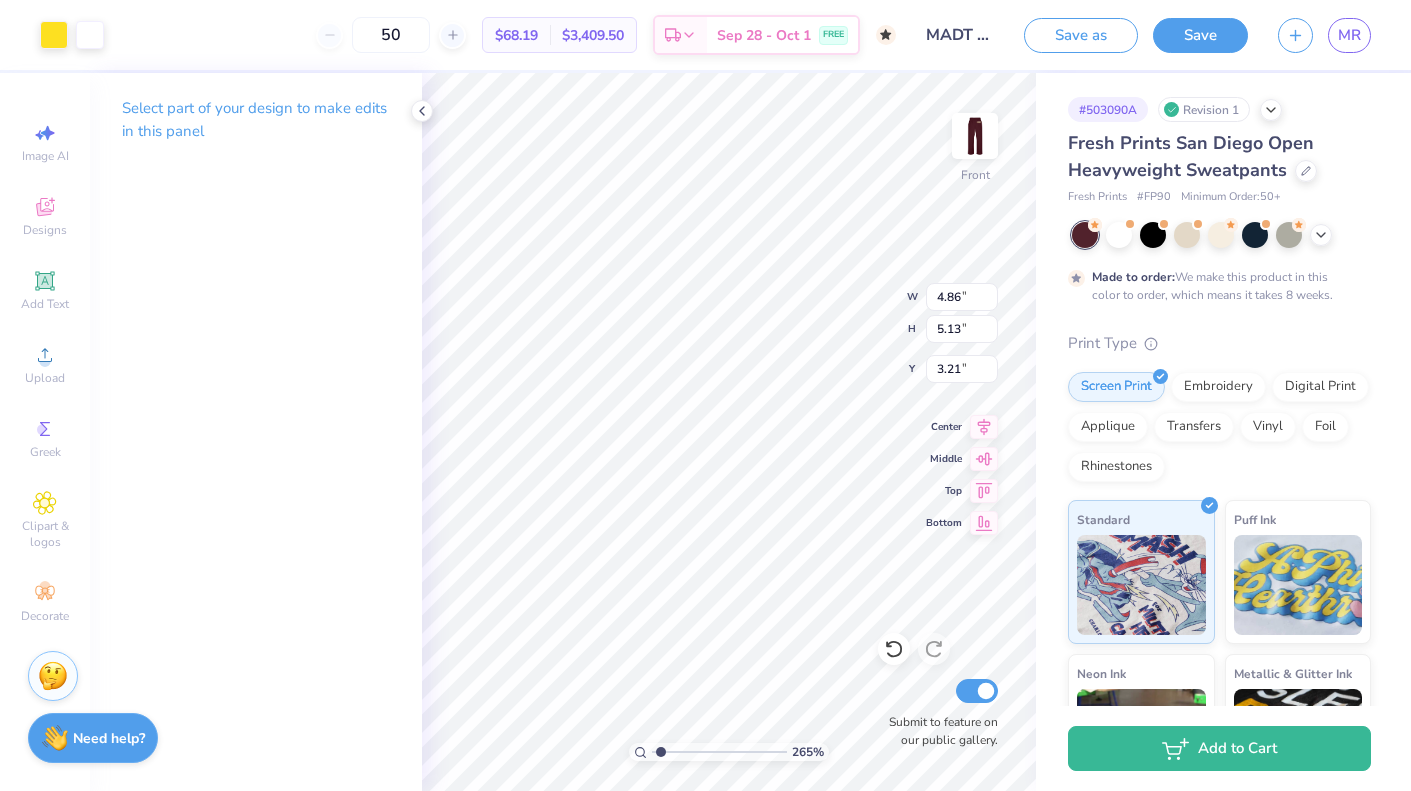 type on "1" 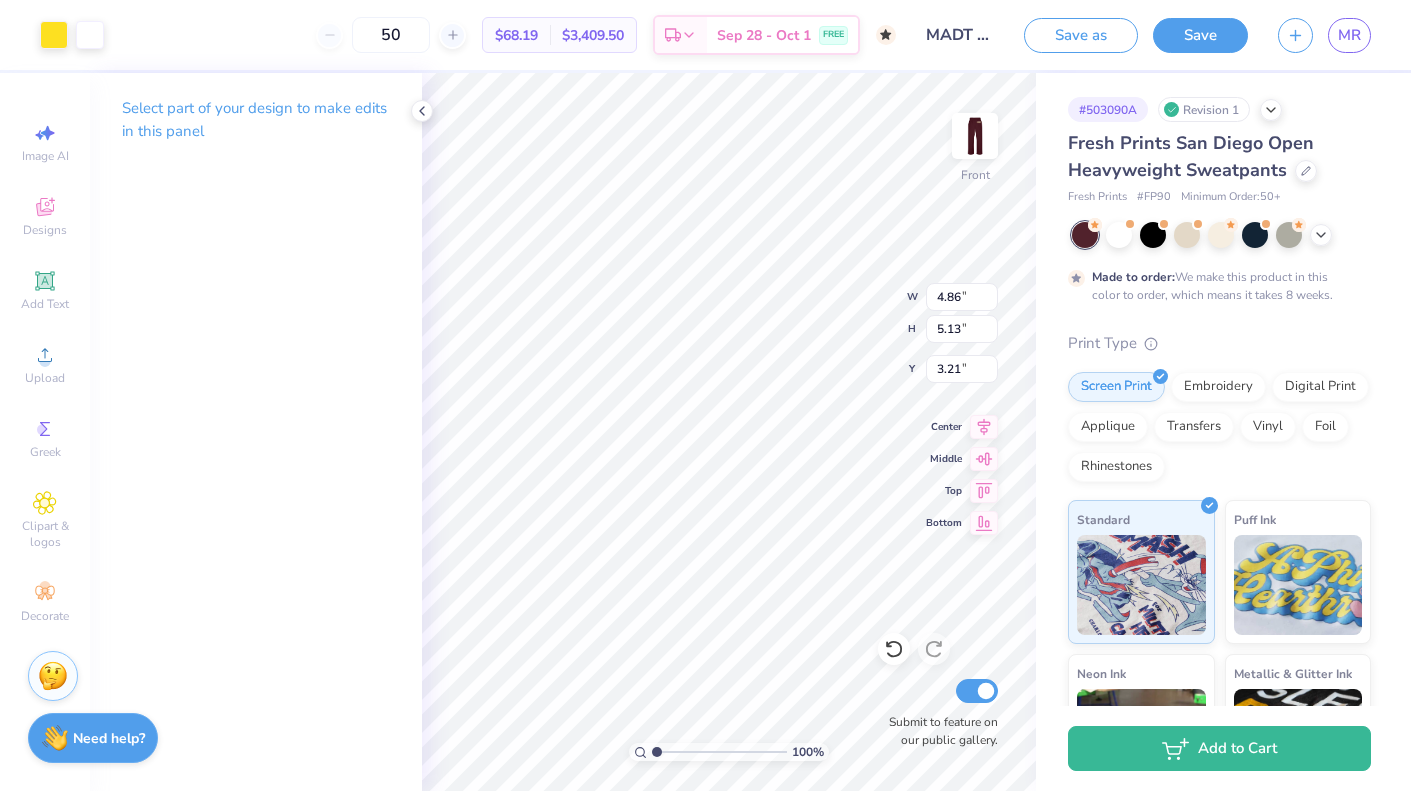 drag, startPoint x: 653, startPoint y: 750, endPoint x: 618, endPoint y: 755, distance: 35.35534 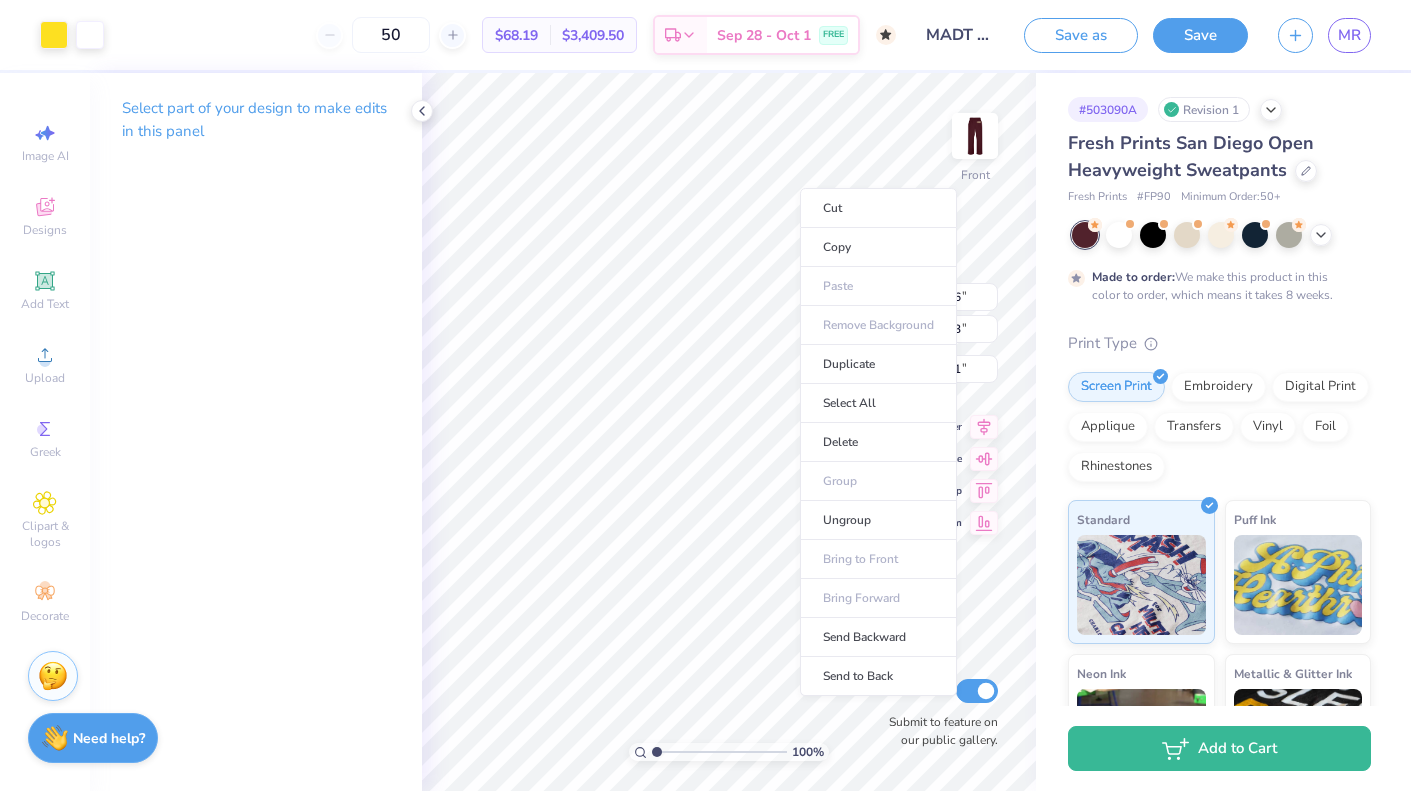 click on "Select part of your design to make edits in this panel" at bounding box center [256, 432] 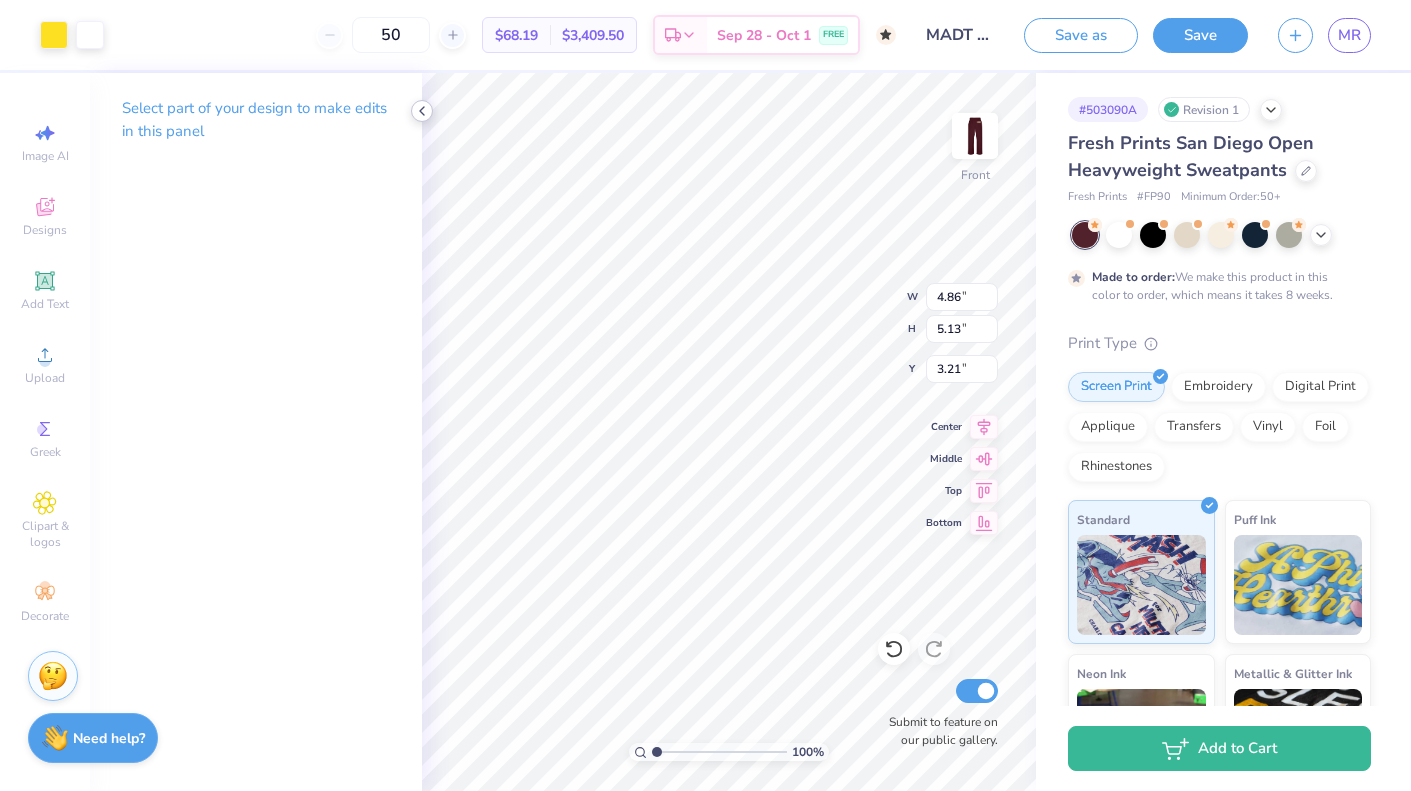 click 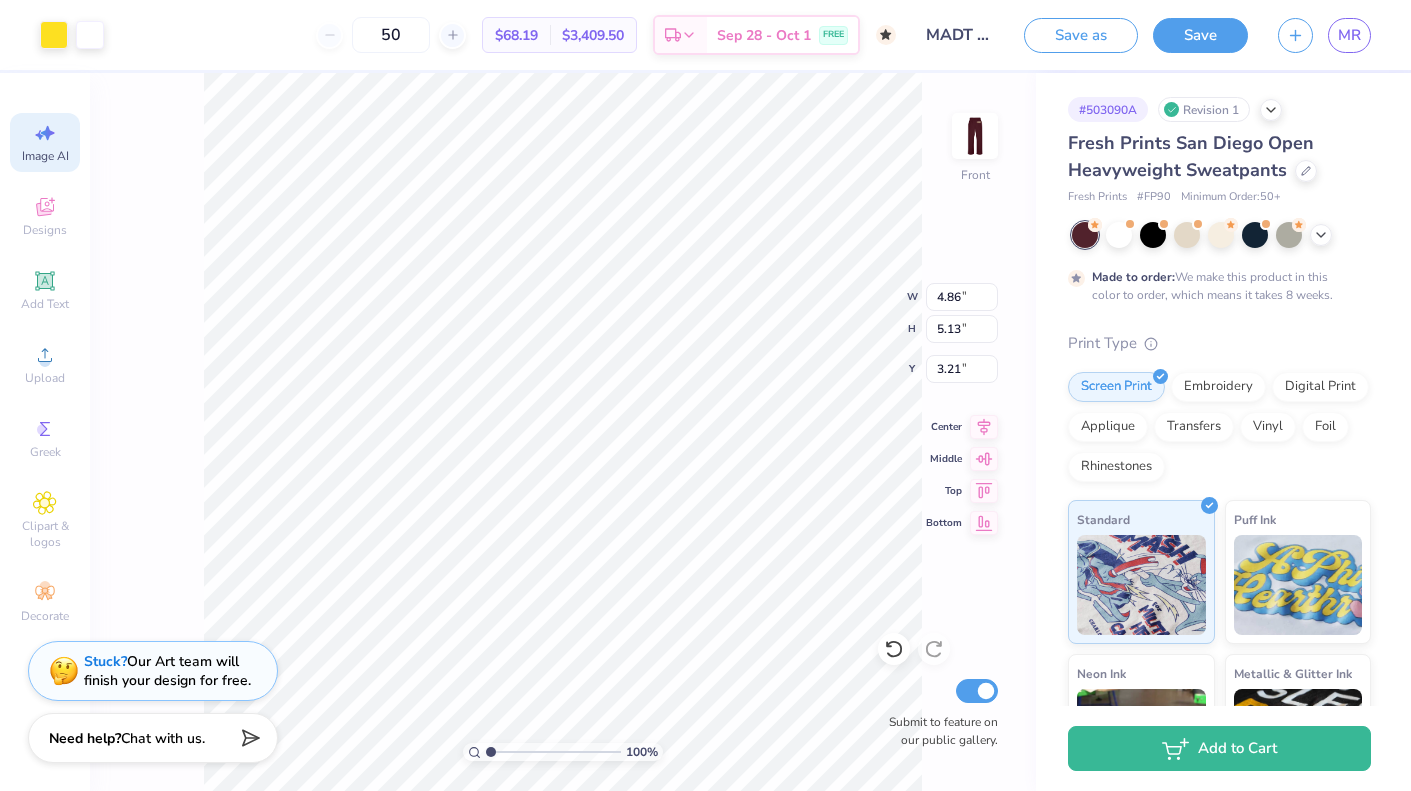 click on "Image AI" at bounding box center [45, 156] 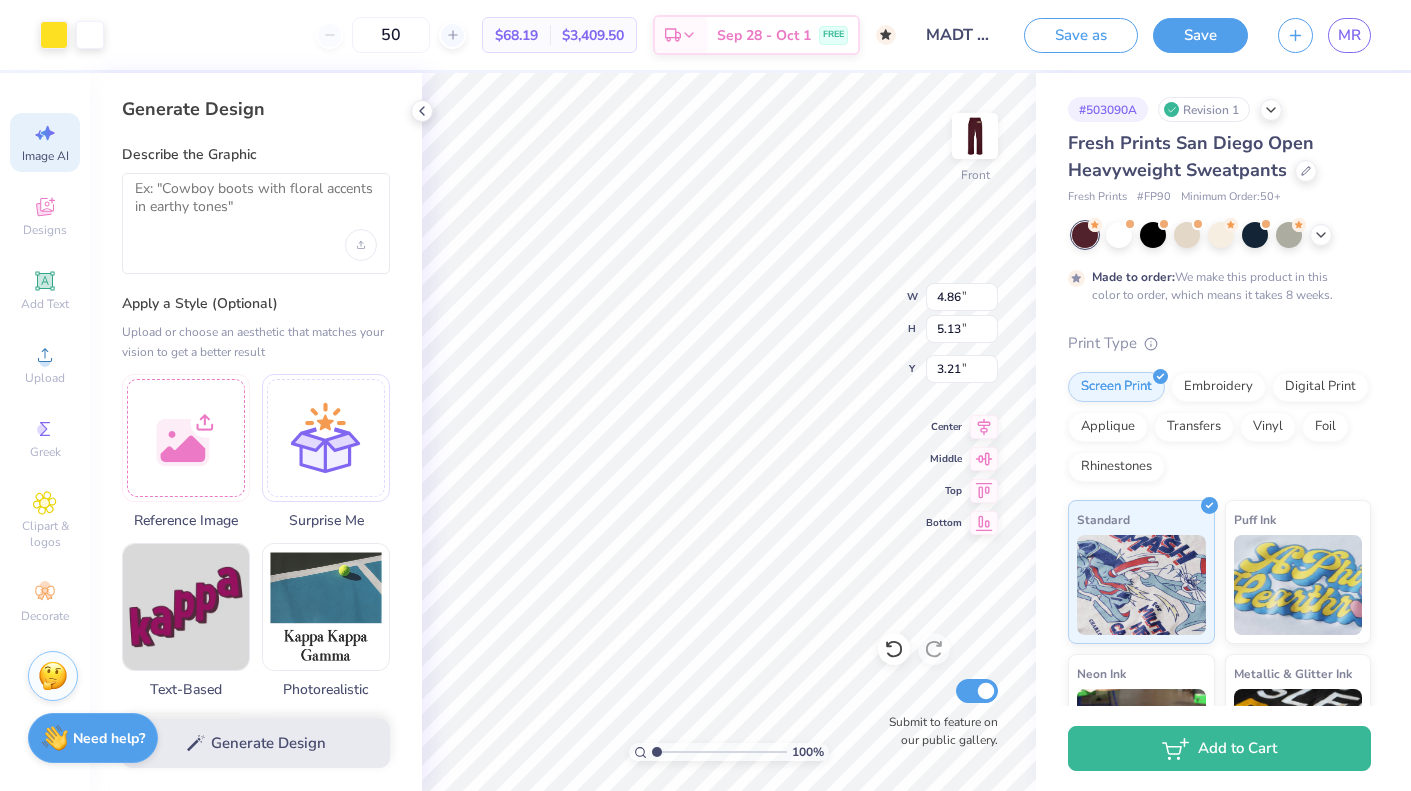 click at bounding box center [256, 223] 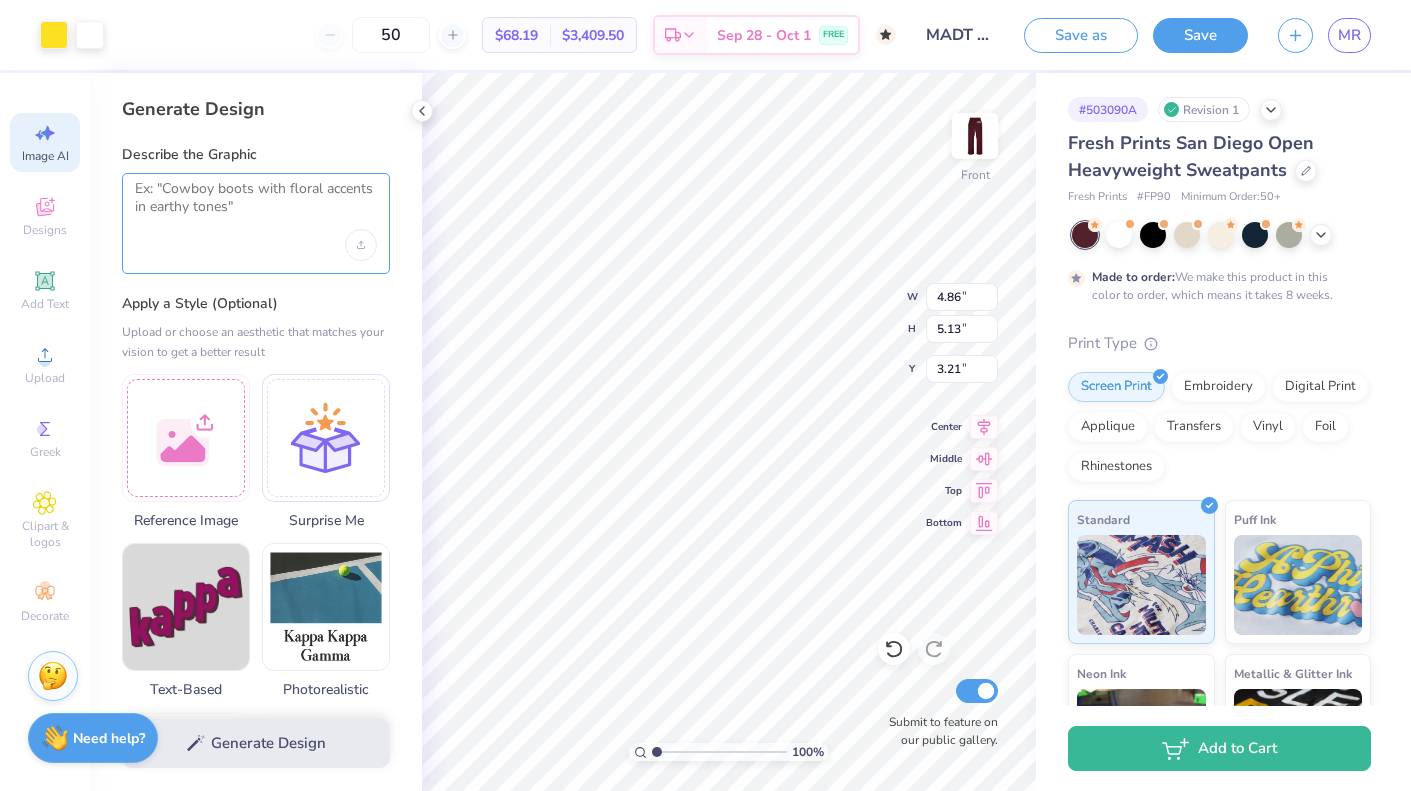 click at bounding box center (256, 205) 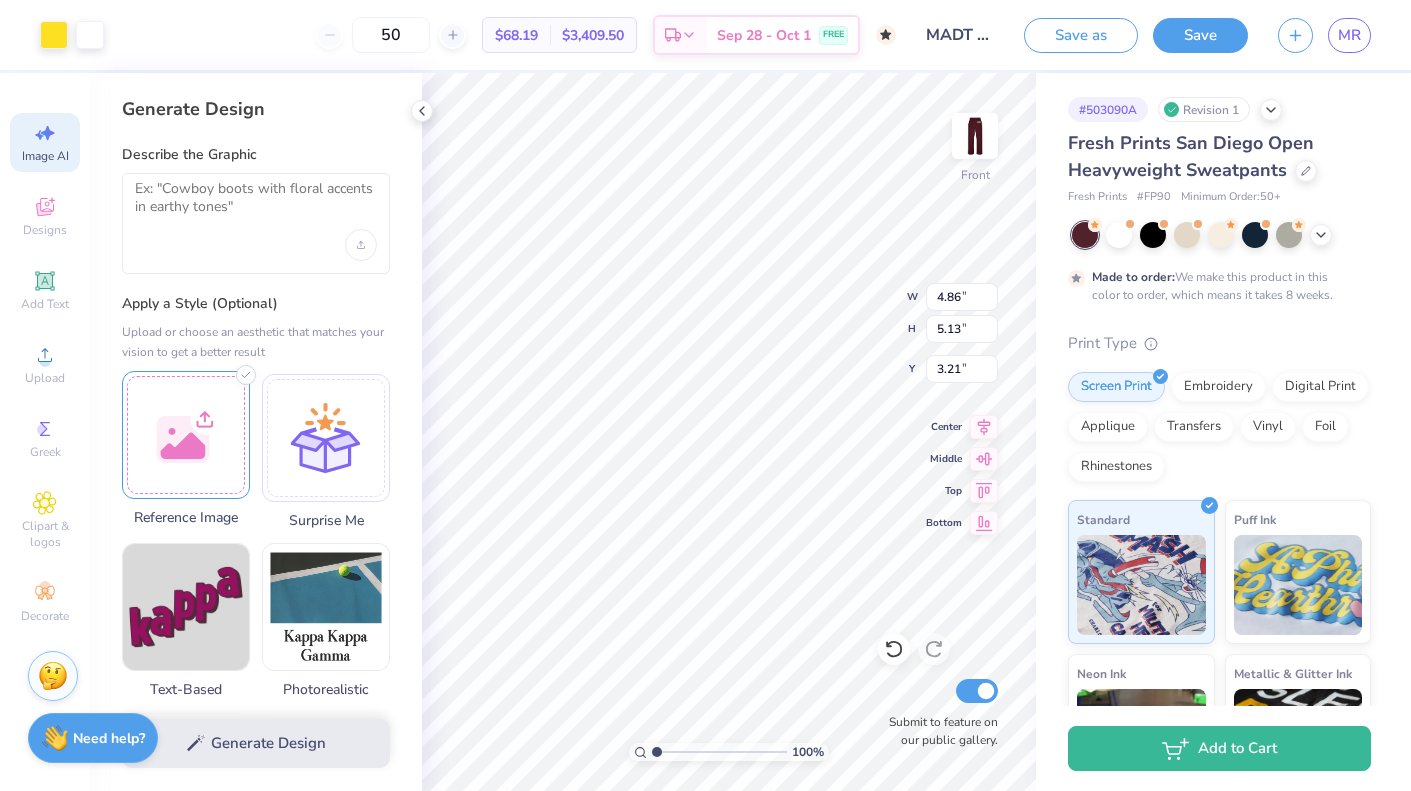 click at bounding box center [186, 435] 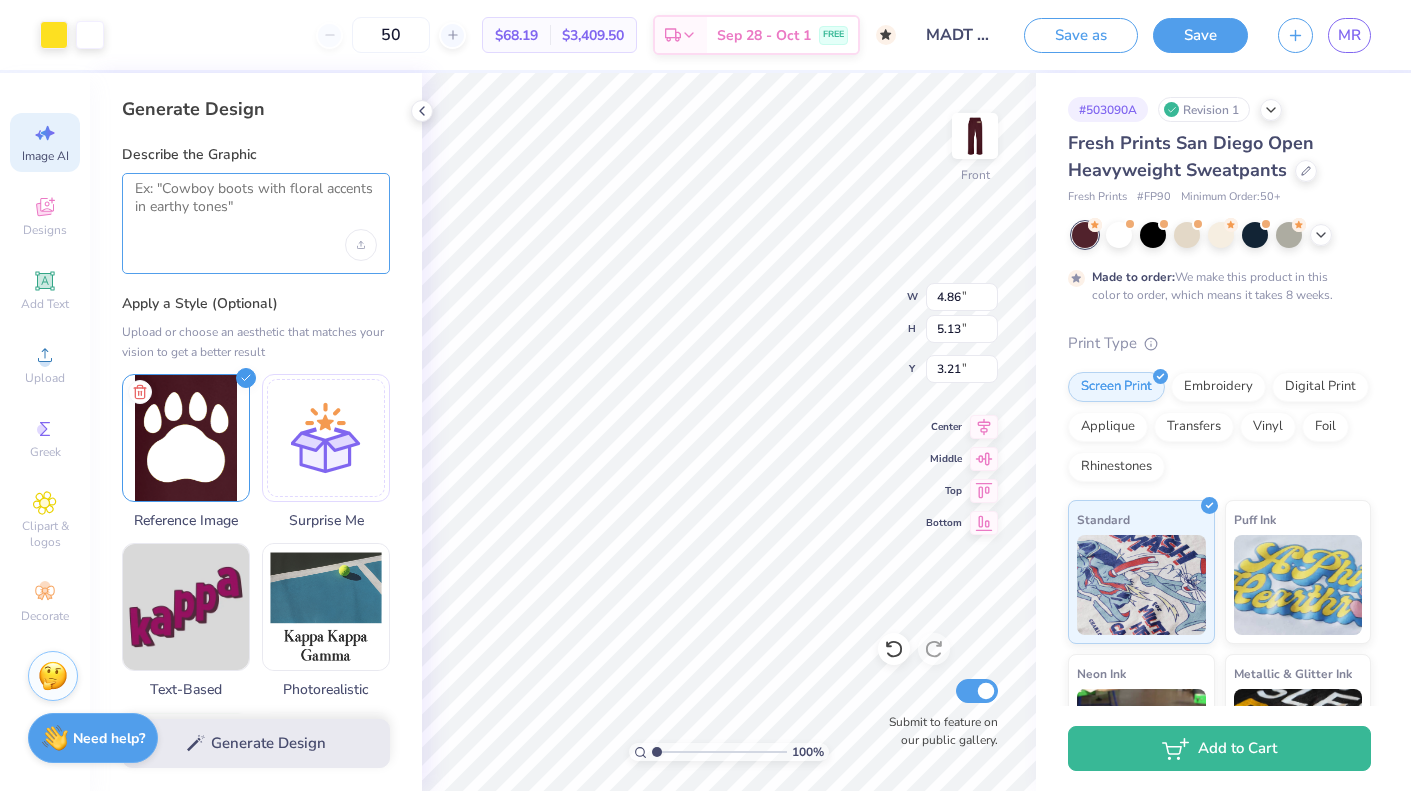 click at bounding box center (256, 205) 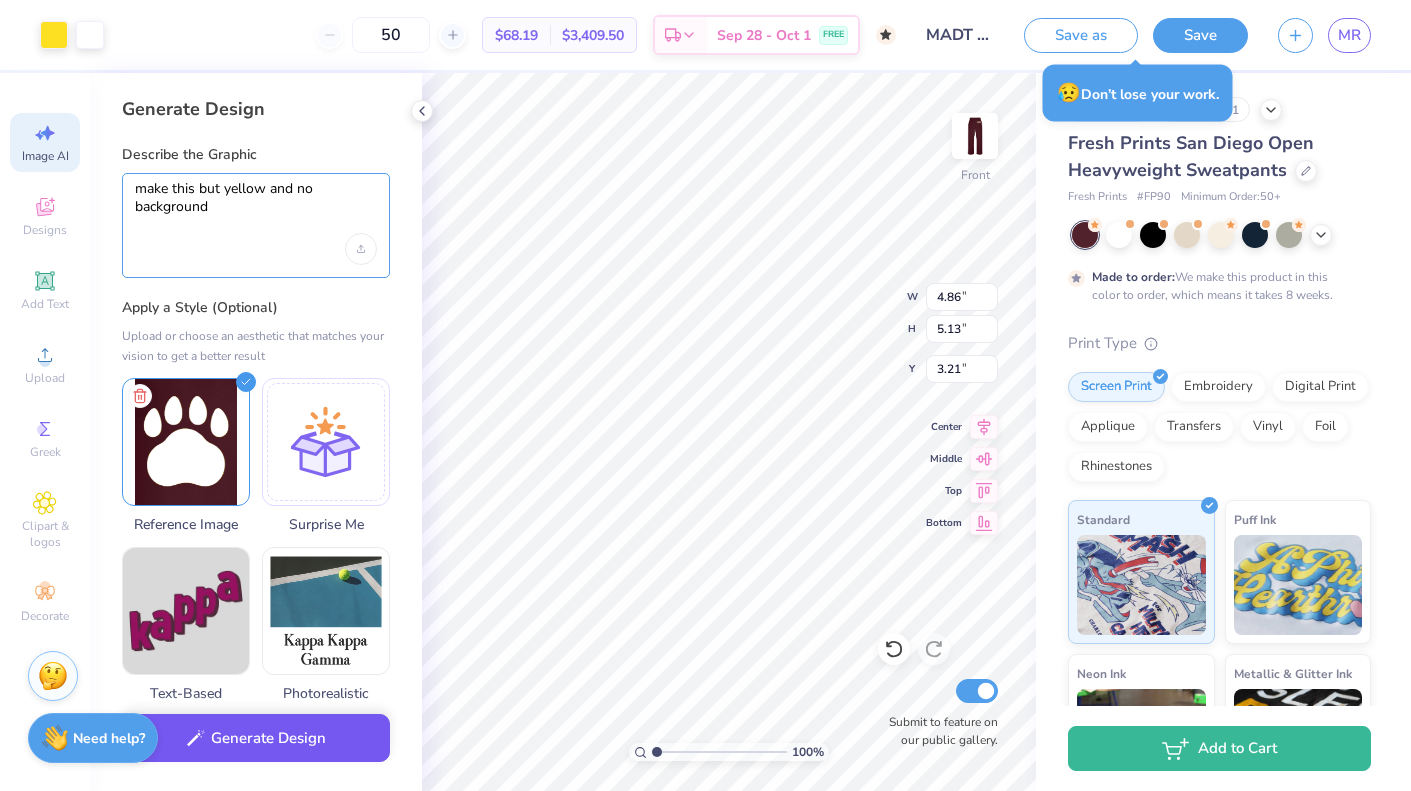 type on "make this but yellow and no background" 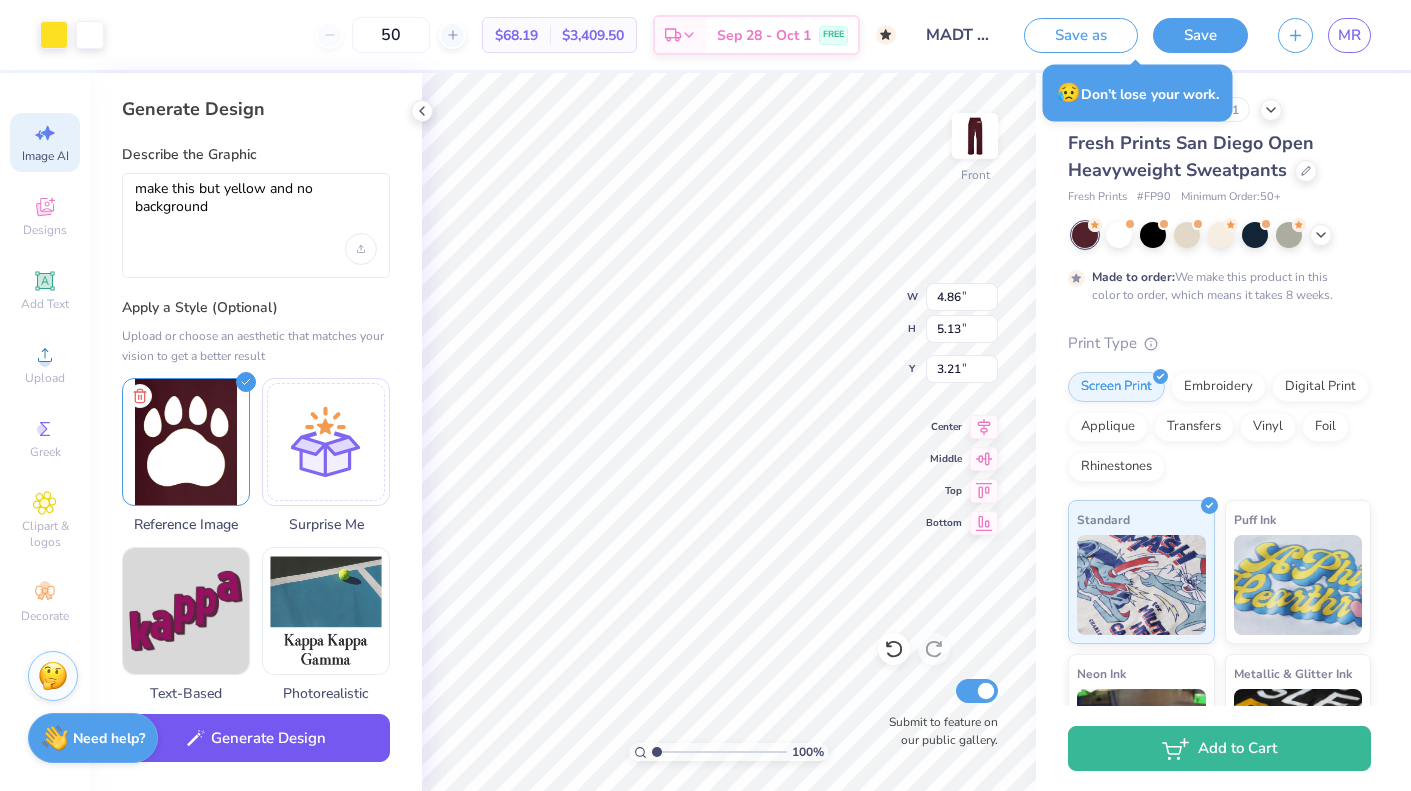 click on "Generate Design" at bounding box center (256, 738) 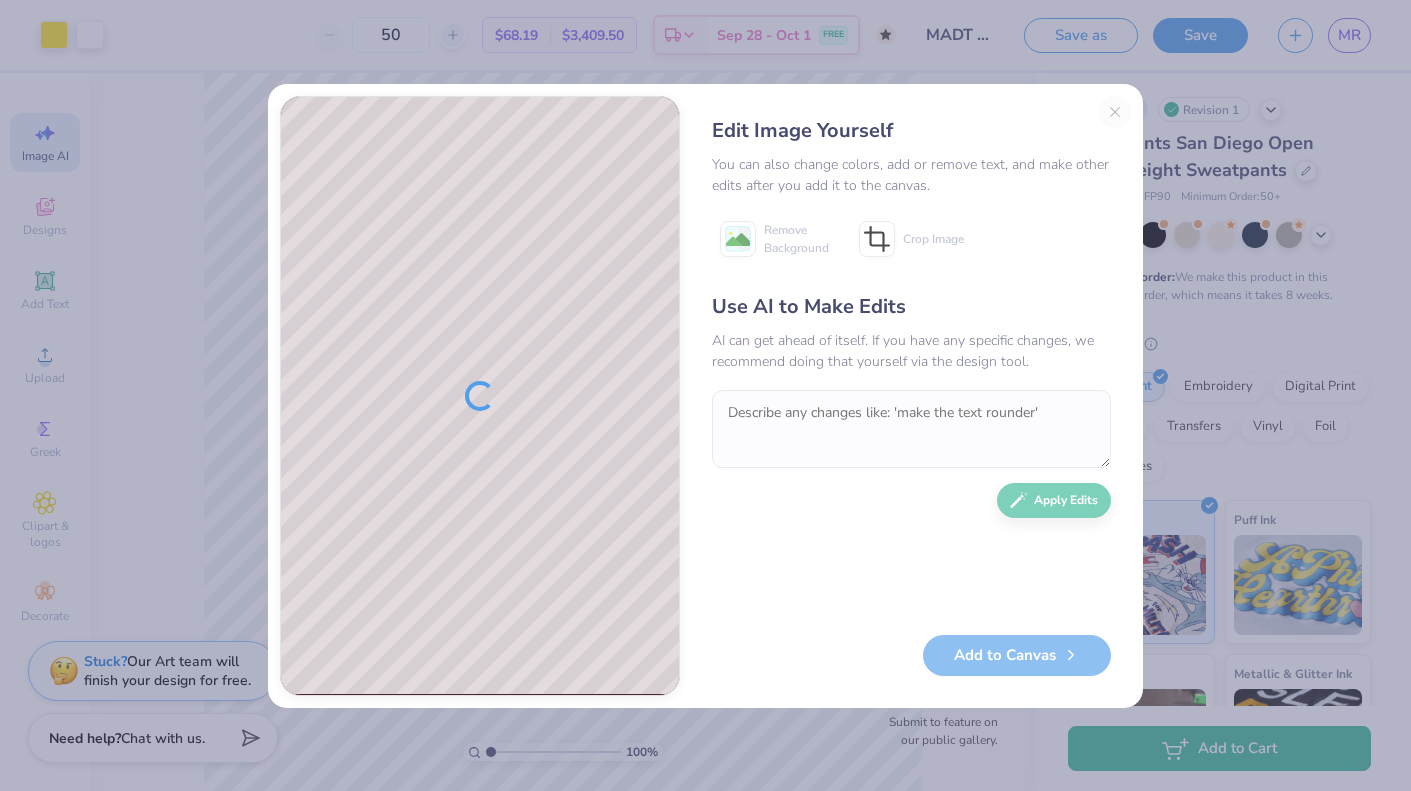 click at bounding box center [480, 396] 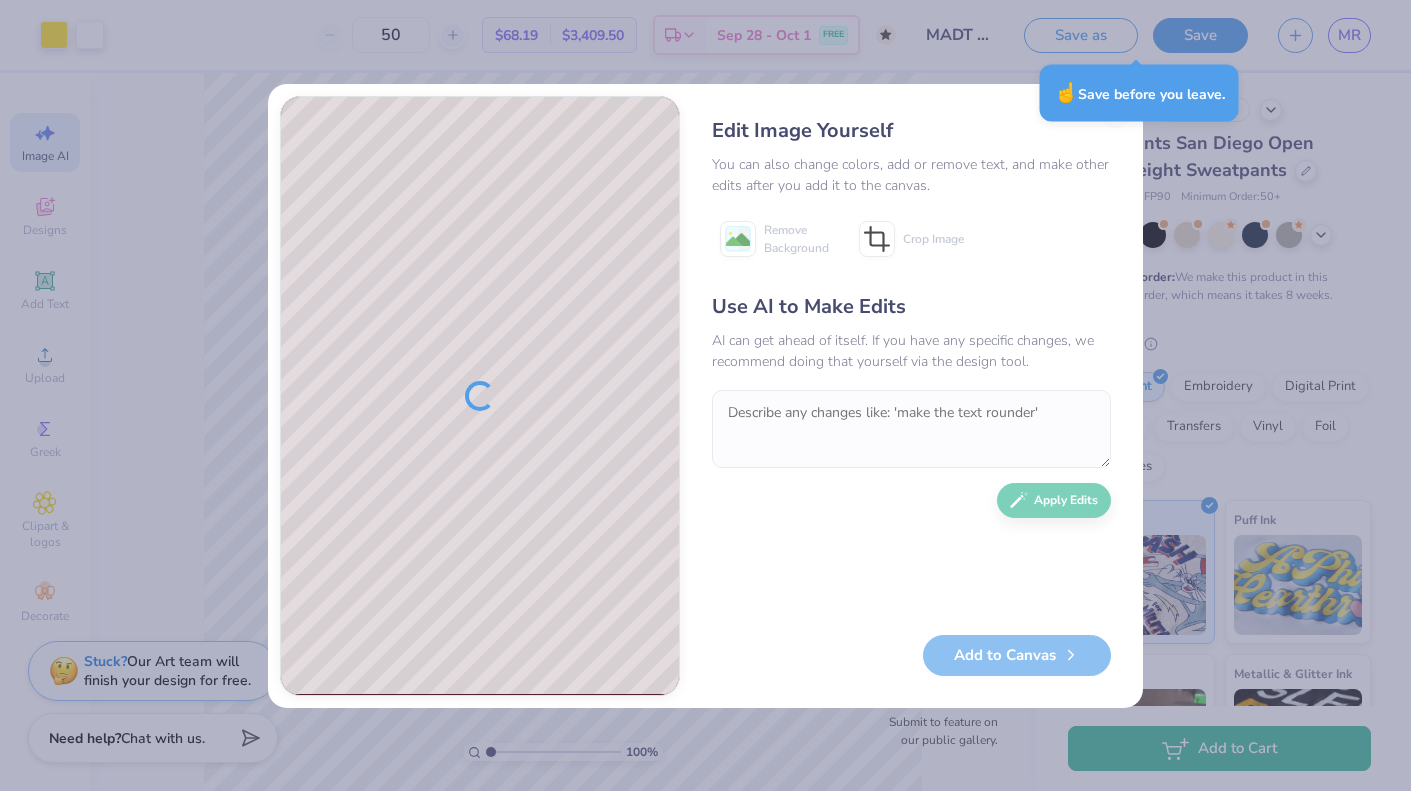 click on "Edit Image Yourself You can also change colors, add or remove text, and make other edits after you add it to the canvas. Remove Background Crop Image Use AI to Make Edits AI can get ahead of itself. If you have any specific changes, we recommend doing that yourself via the design tool. Apply Edits Add to Canvas" at bounding box center (705, 395) 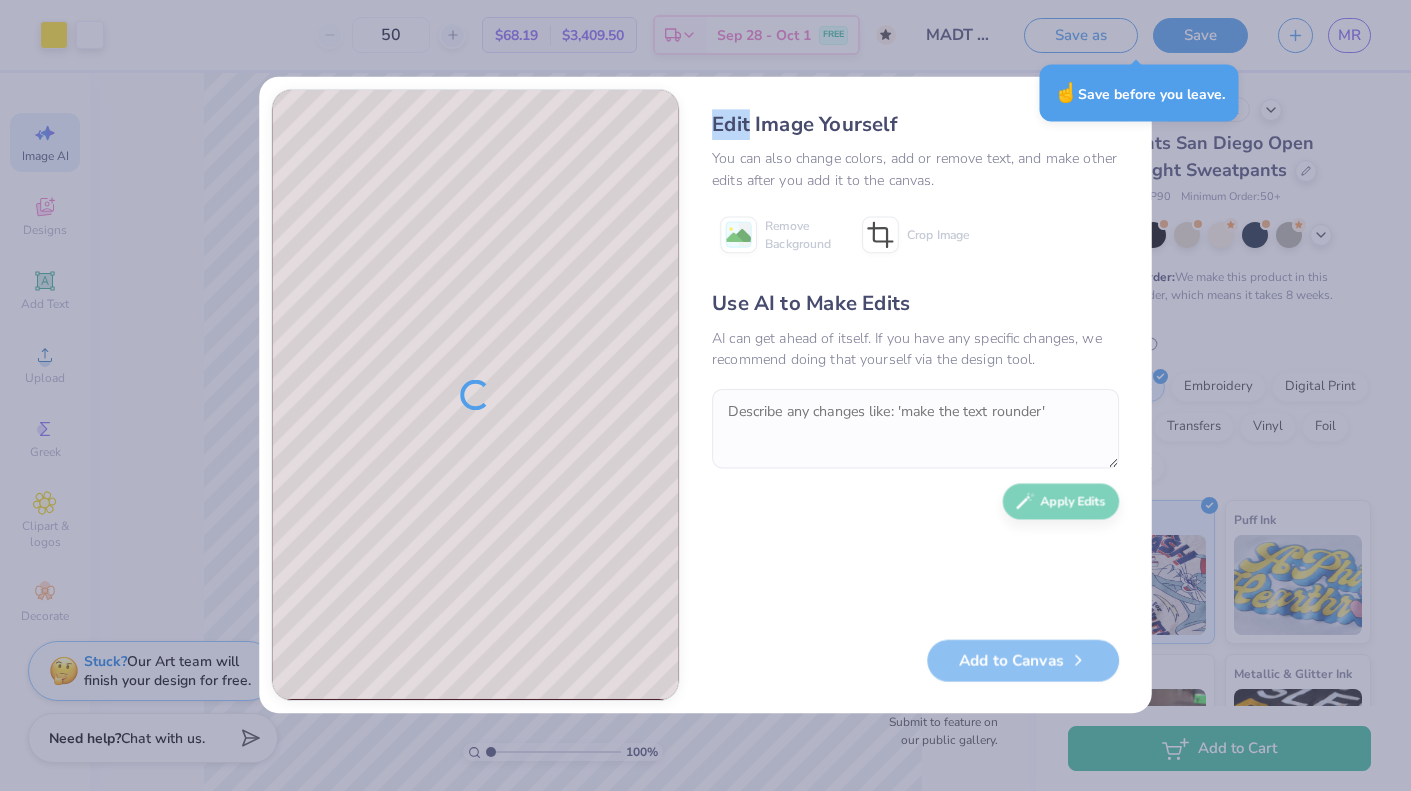 click on "Edit Image Yourself You can also change colors, add or remove text, and make other edits after you add it to the canvas. Remove Background Crop Image Use AI to Make Edits AI can get ahead of itself. If you have any specific changes, we recommend doing that yourself via the design tool. Apply Edits Add to Canvas" at bounding box center (705, 395) 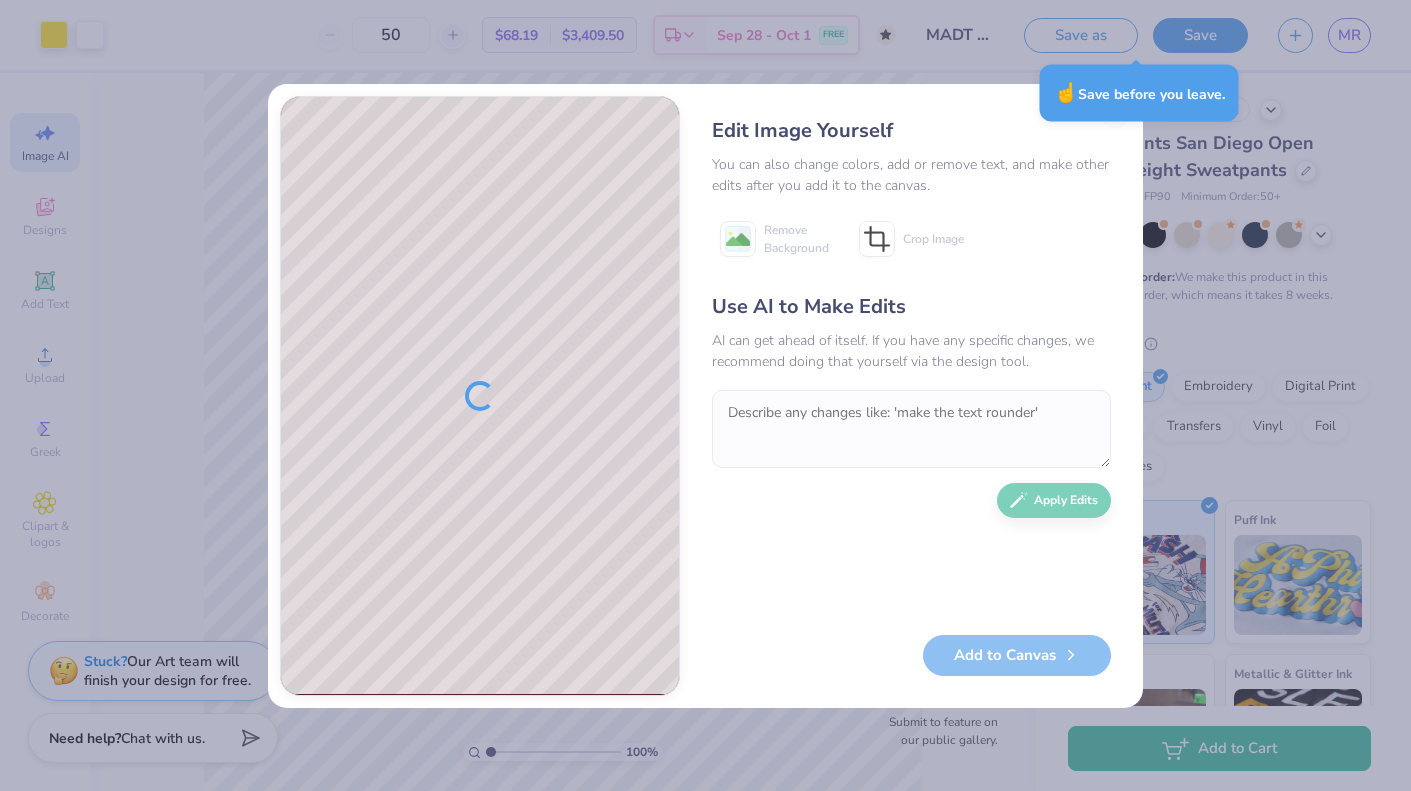 click on "You can also change colors, add or remove text, and make other edits after you add it to the canvas." at bounding box center [911, 175] 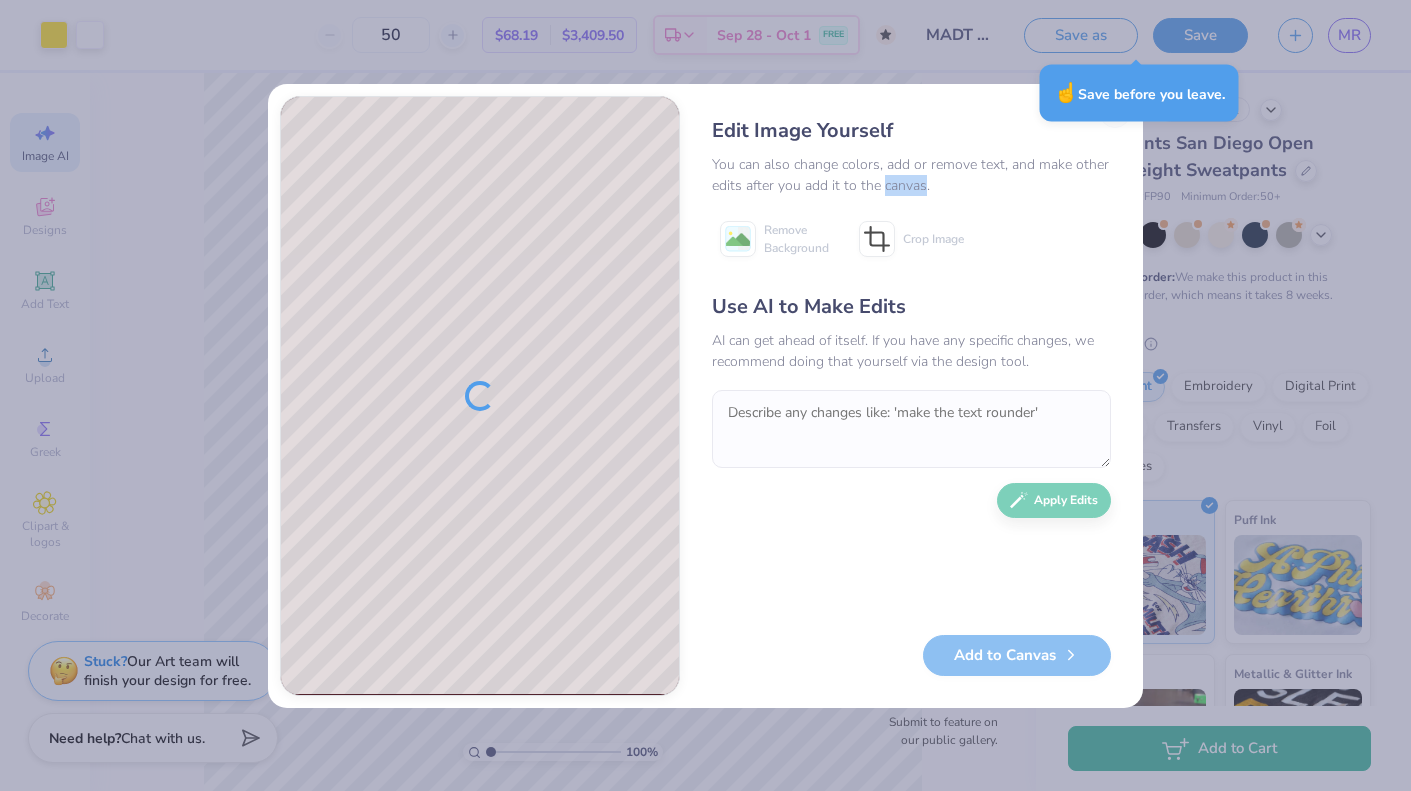 click on "You can also change colors, add or remove text, and make other edits after you add it to the canvas." at bounding box center (911, 175) 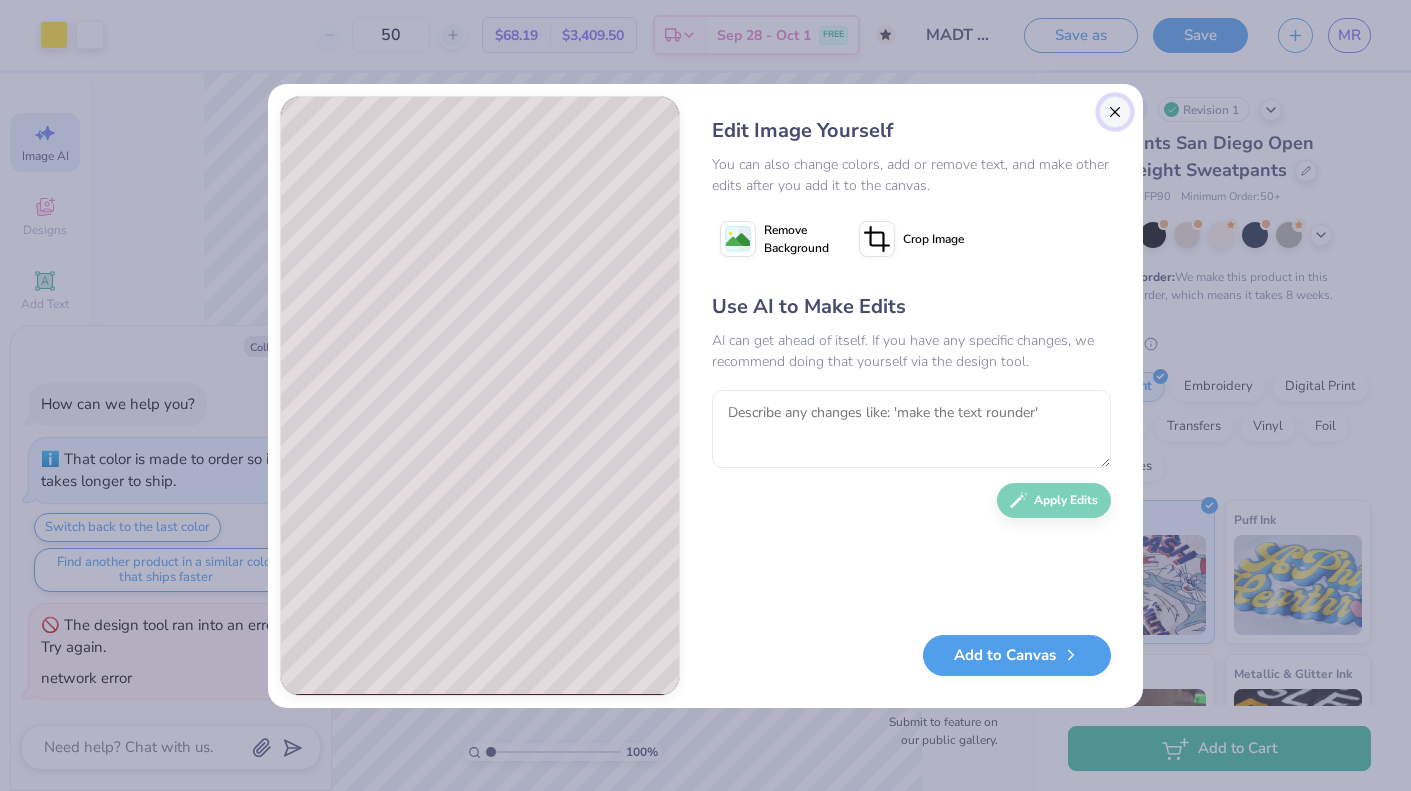 click at bounding box center (1115, 112) 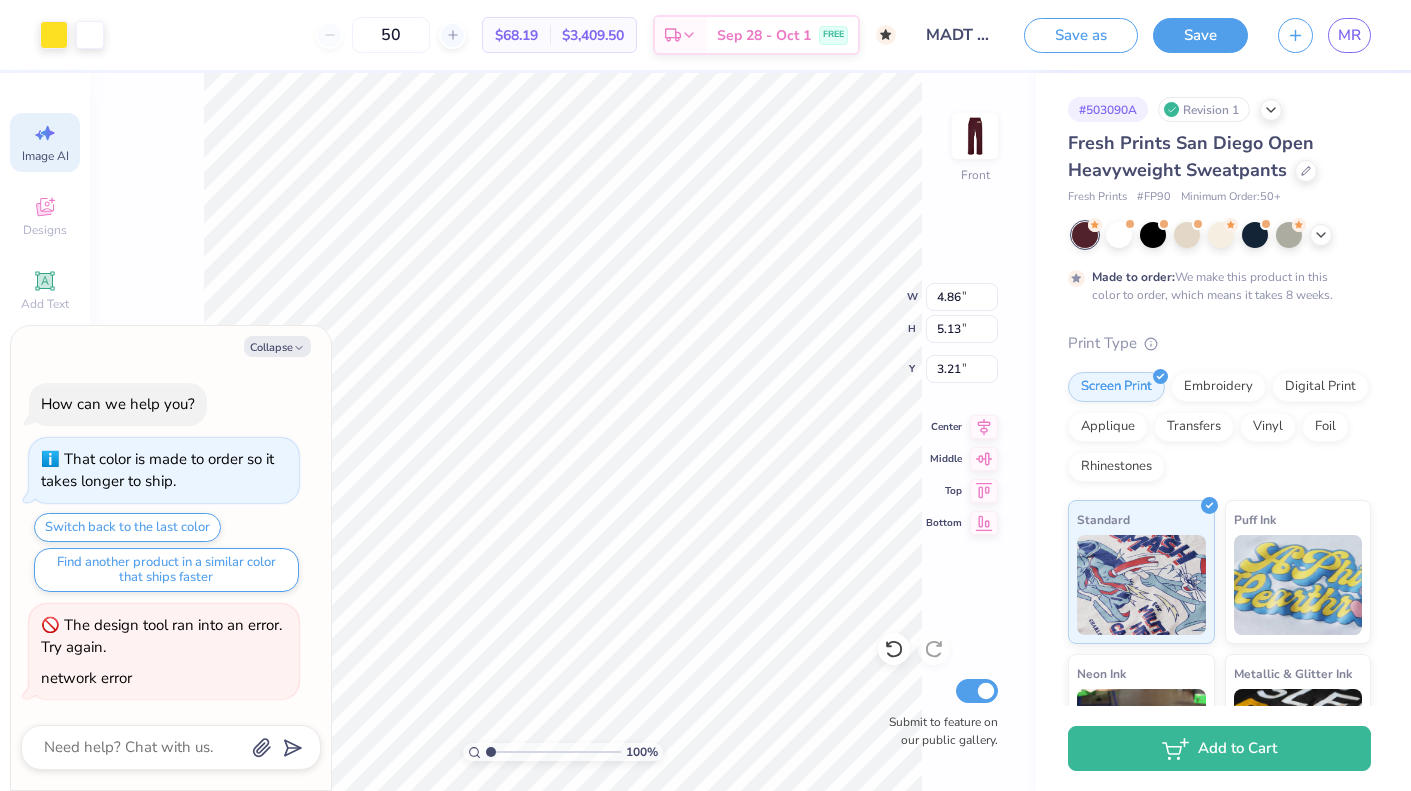 scroll, scrollTop: 0, scrollLeft: 45, axis: horizontal 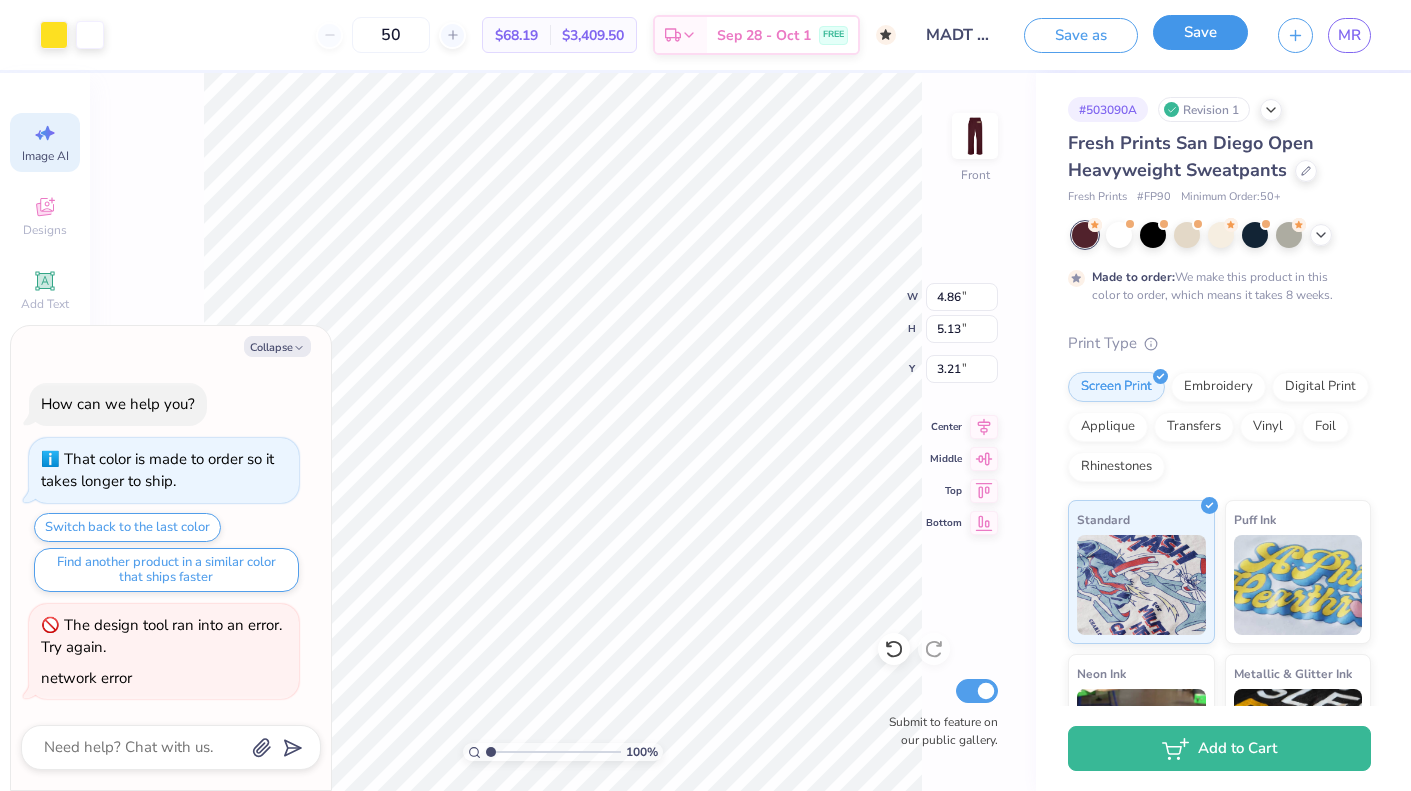 click on "Save" at bounding box center [1200, 32] 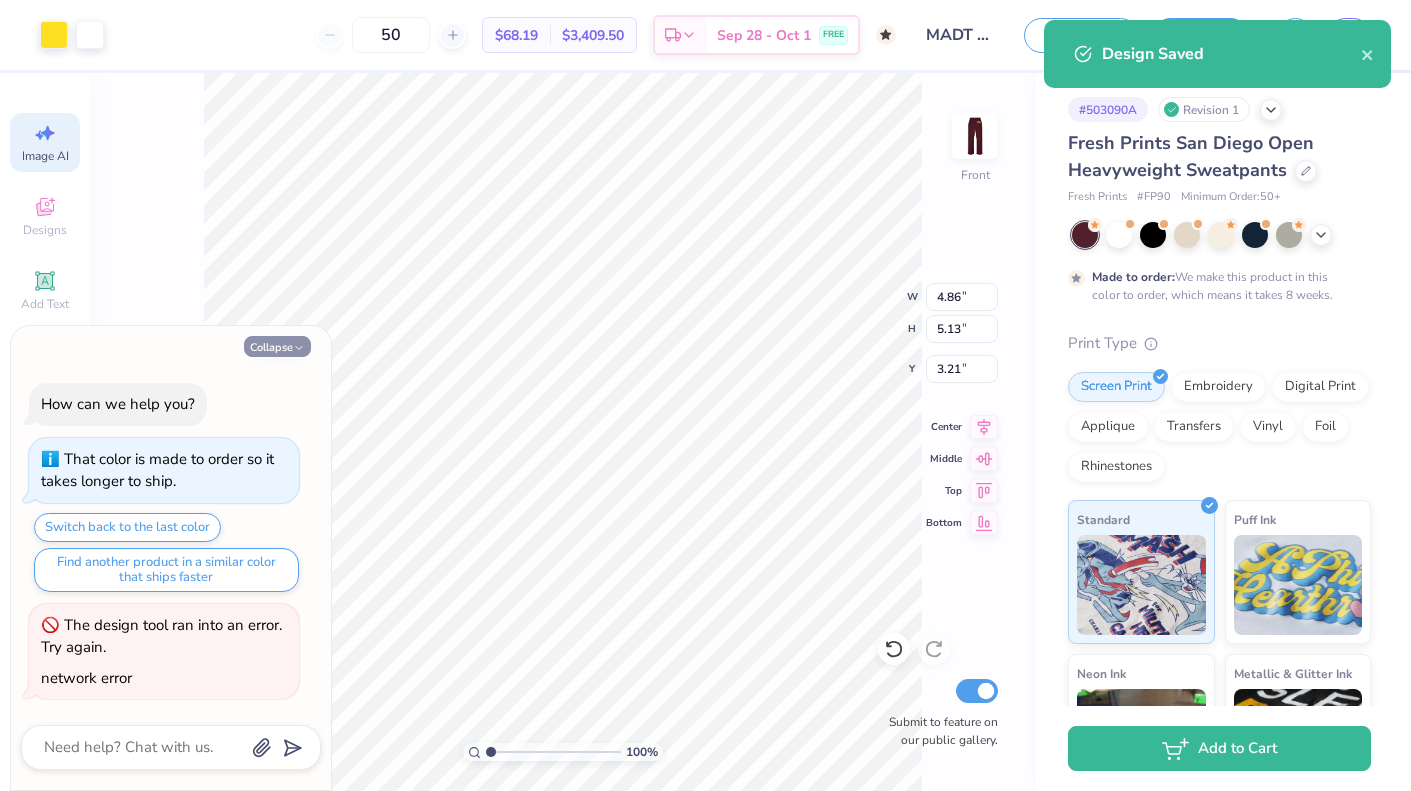 click on "Collapse" at bounding box center [277, 346] 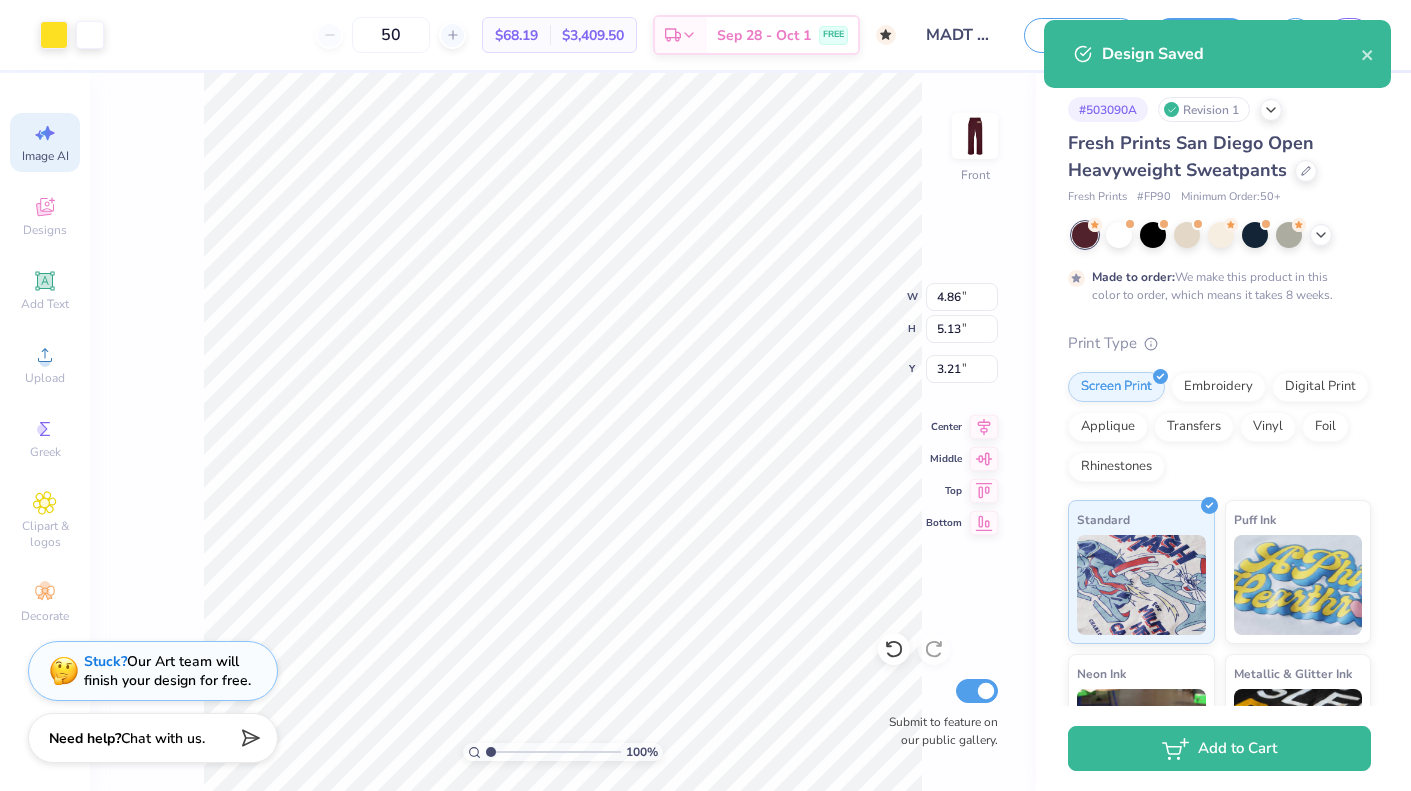 click 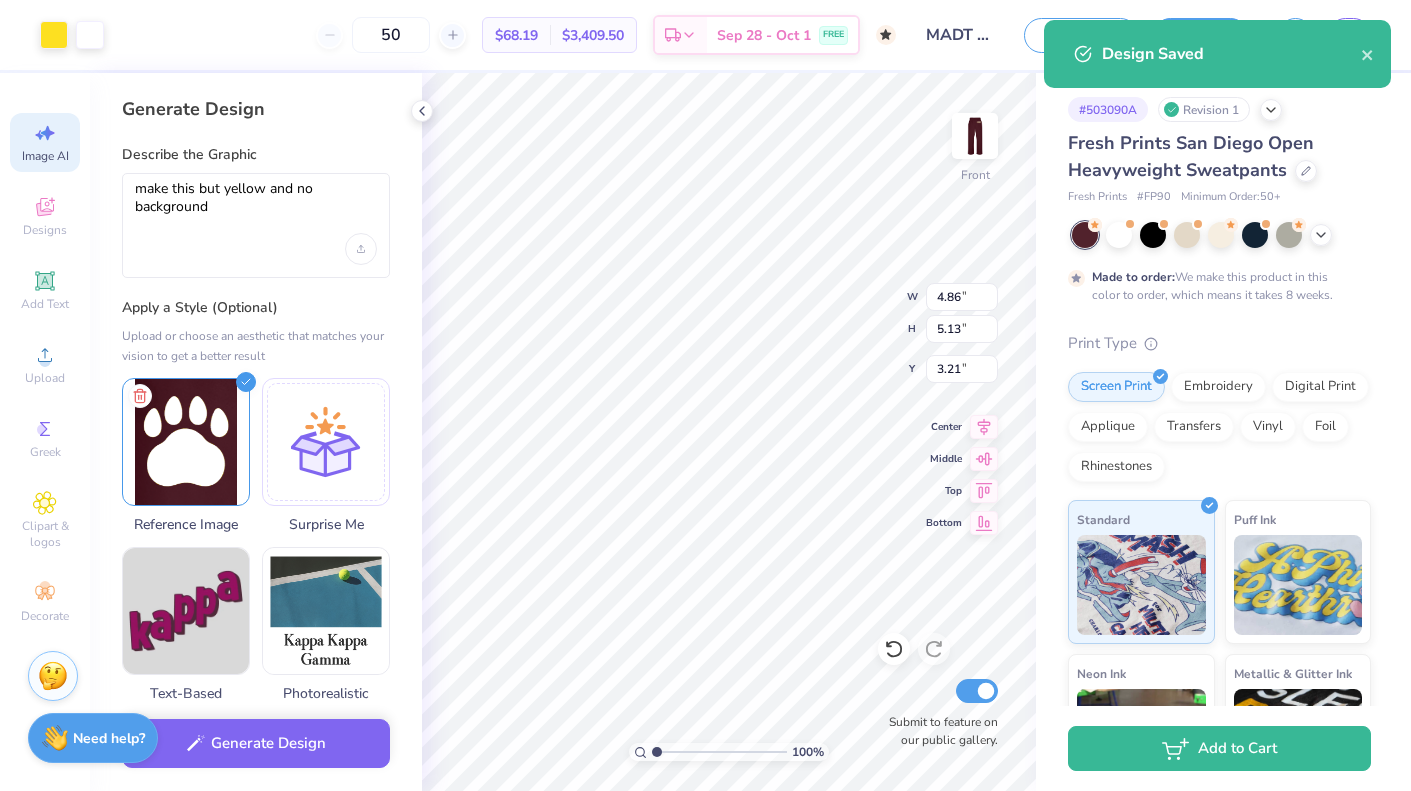 scroll, scrollTop: 0, scrollLeft: 0, axis: both 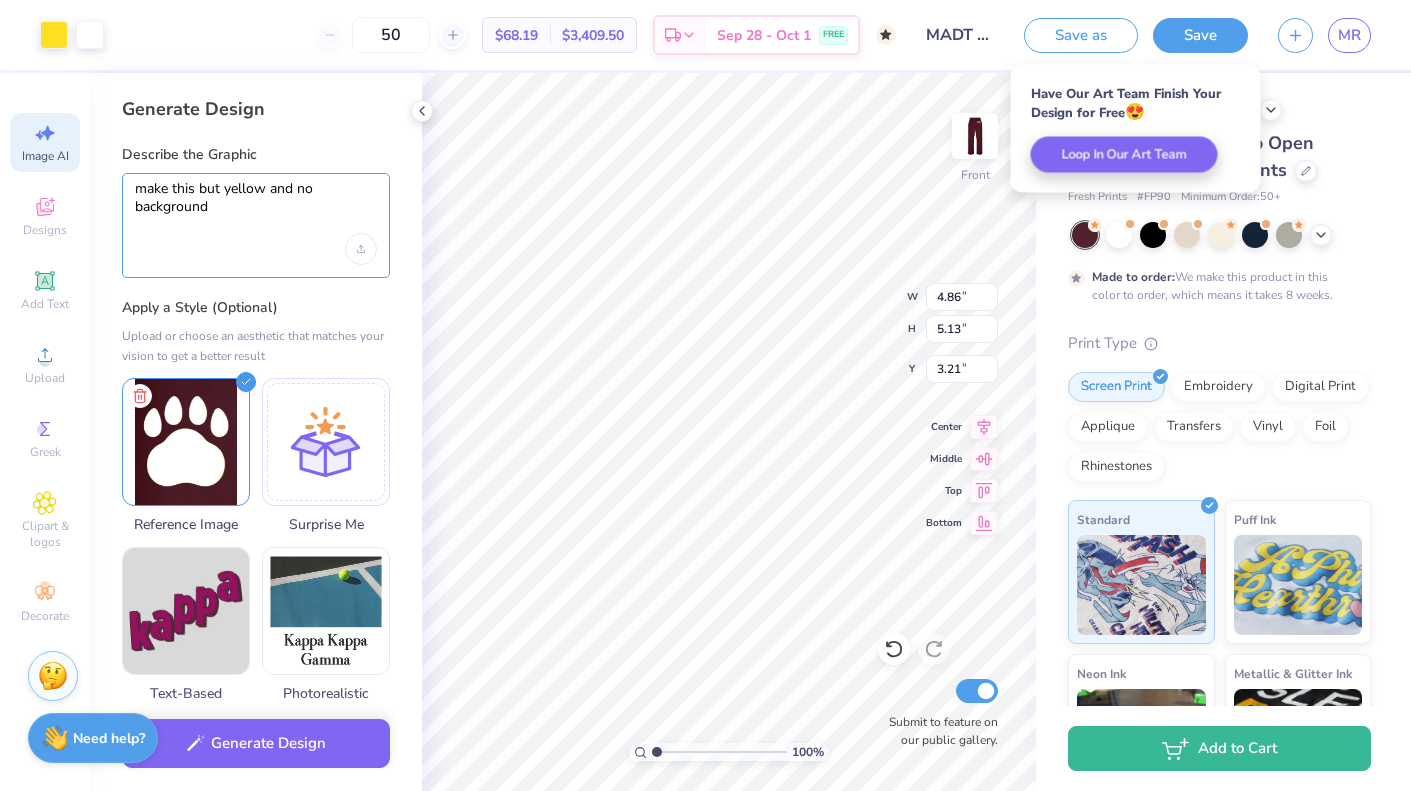 click on "make this but yellow and no background" at bounding box center [256, 207] 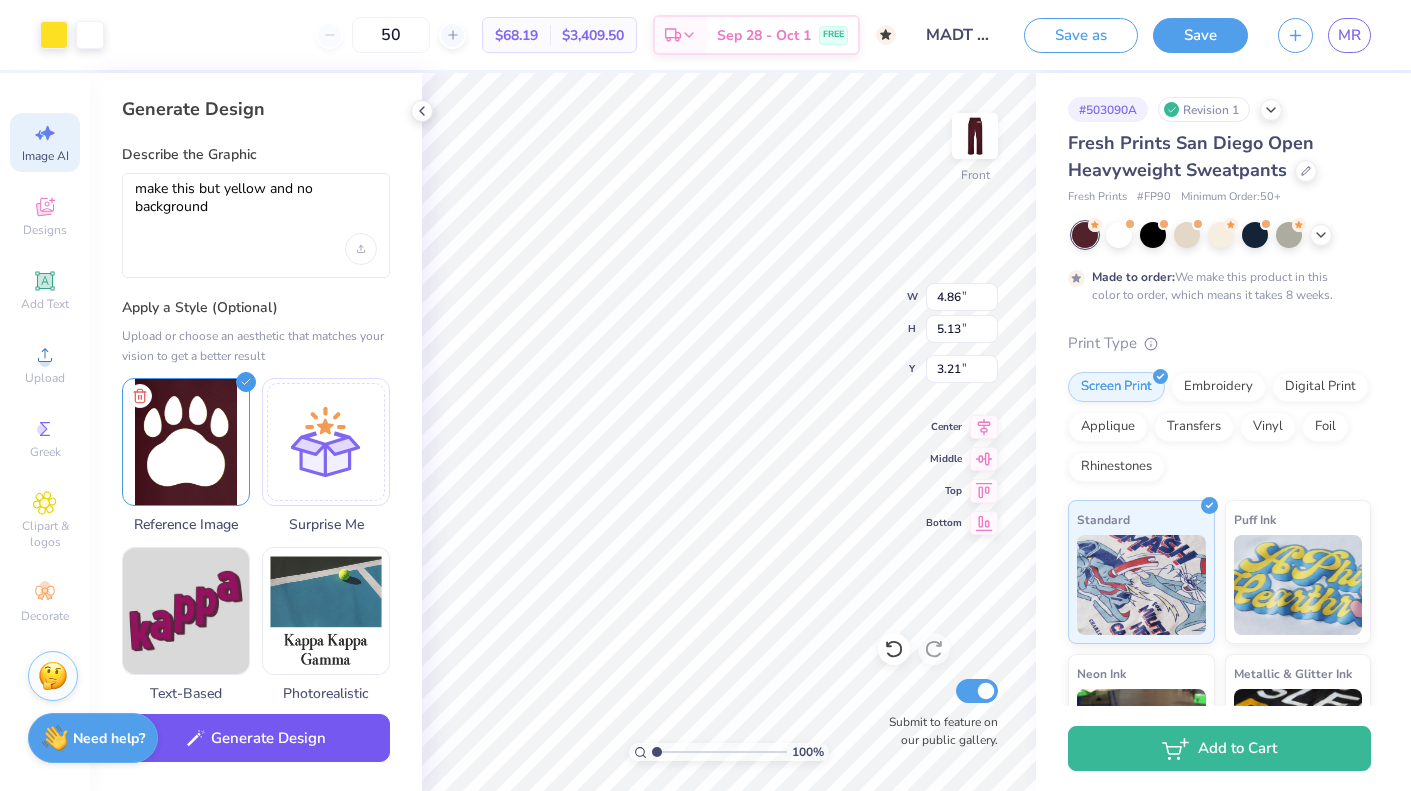 click on "Generate Design" at bounding box center [256, 738] 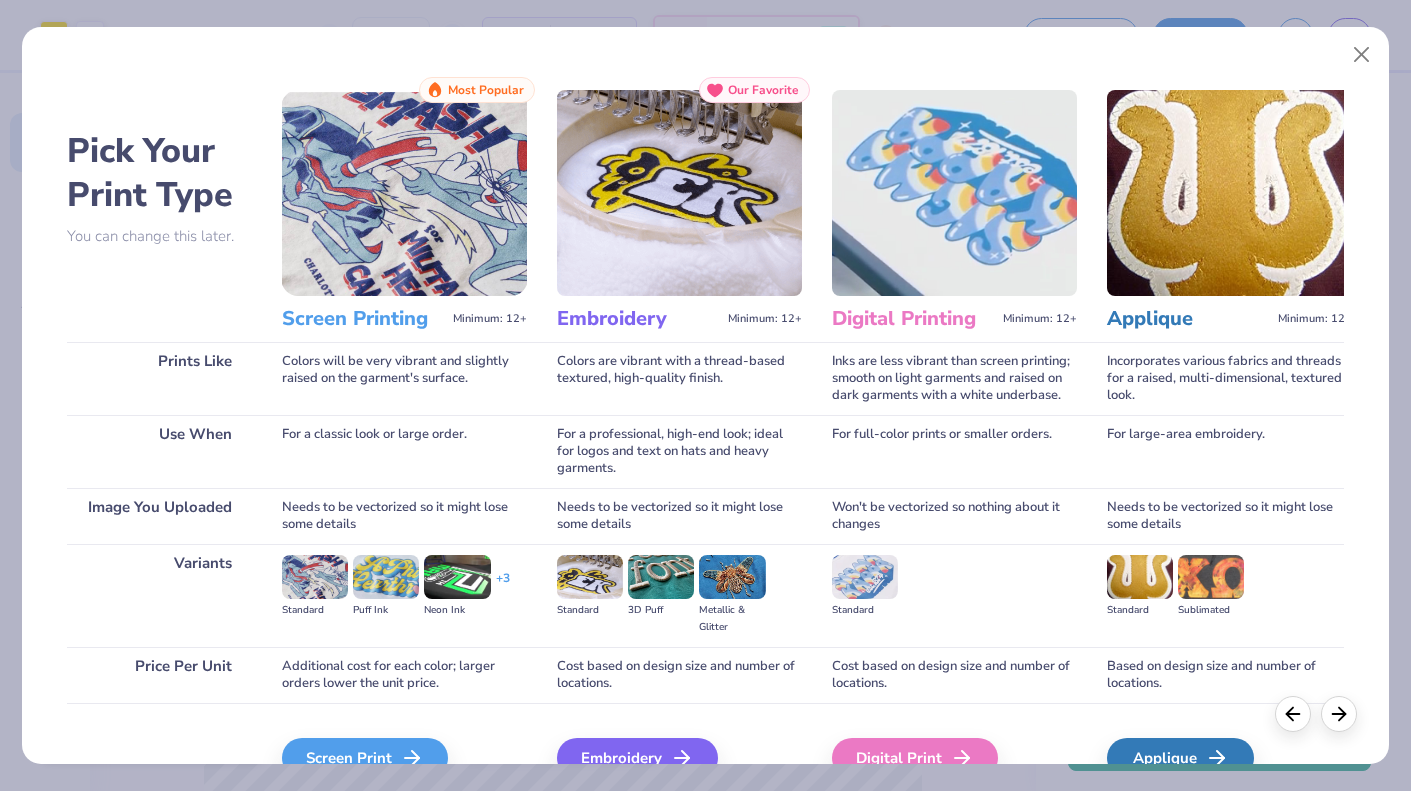 scroll, scrollTop: 0, scrollLeft: 0, axis: both 